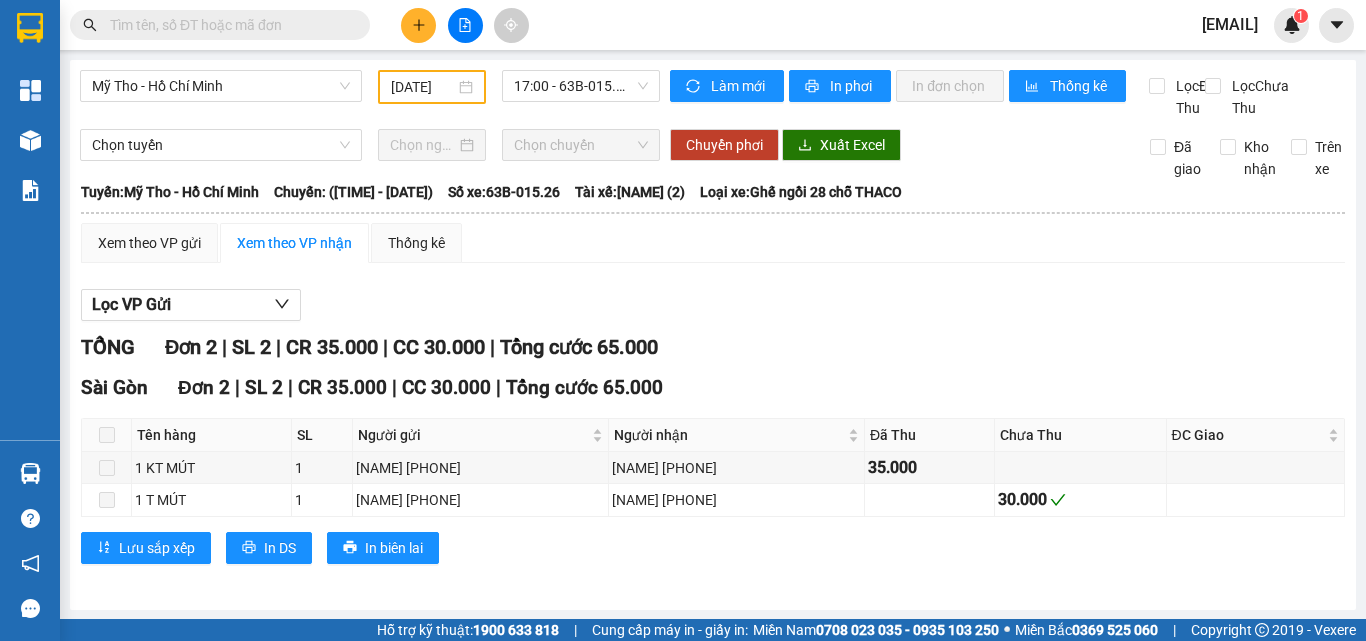 click on "[CITY] - [CITY] [DATE] [TIME]     - [PLATE]" at bounding box center (370, 94) 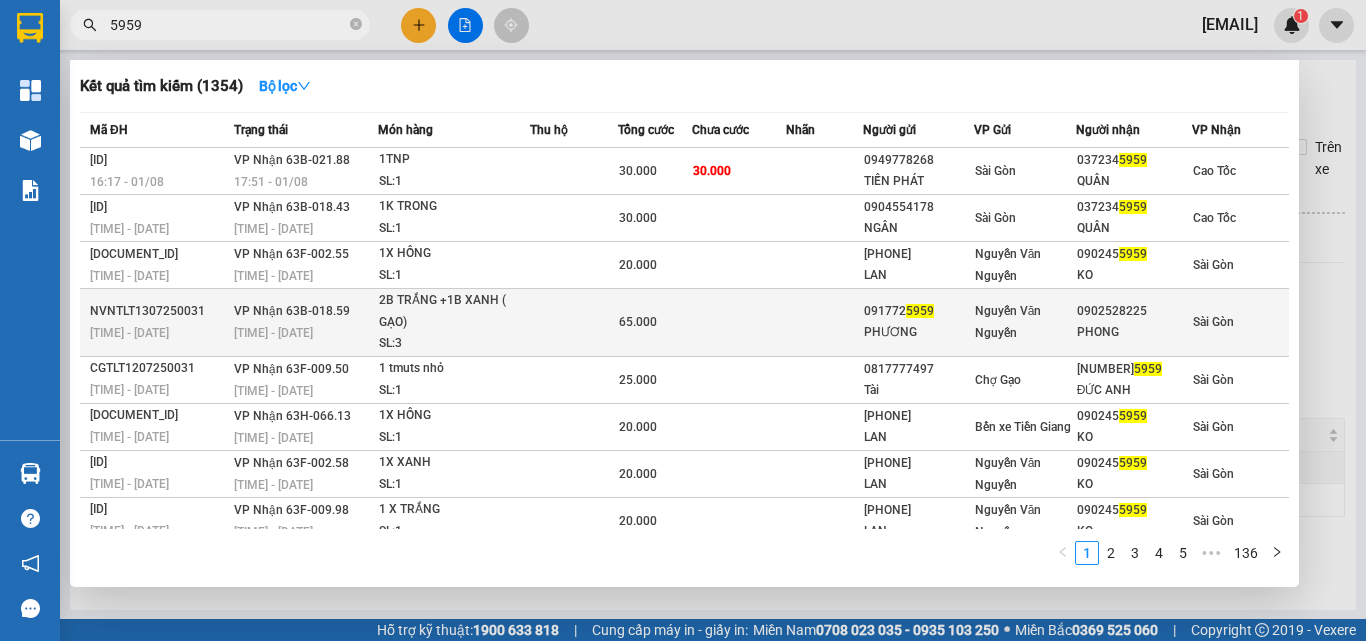 scroll, scrollTop: 110, scrollLeft: 0, axis: vertical 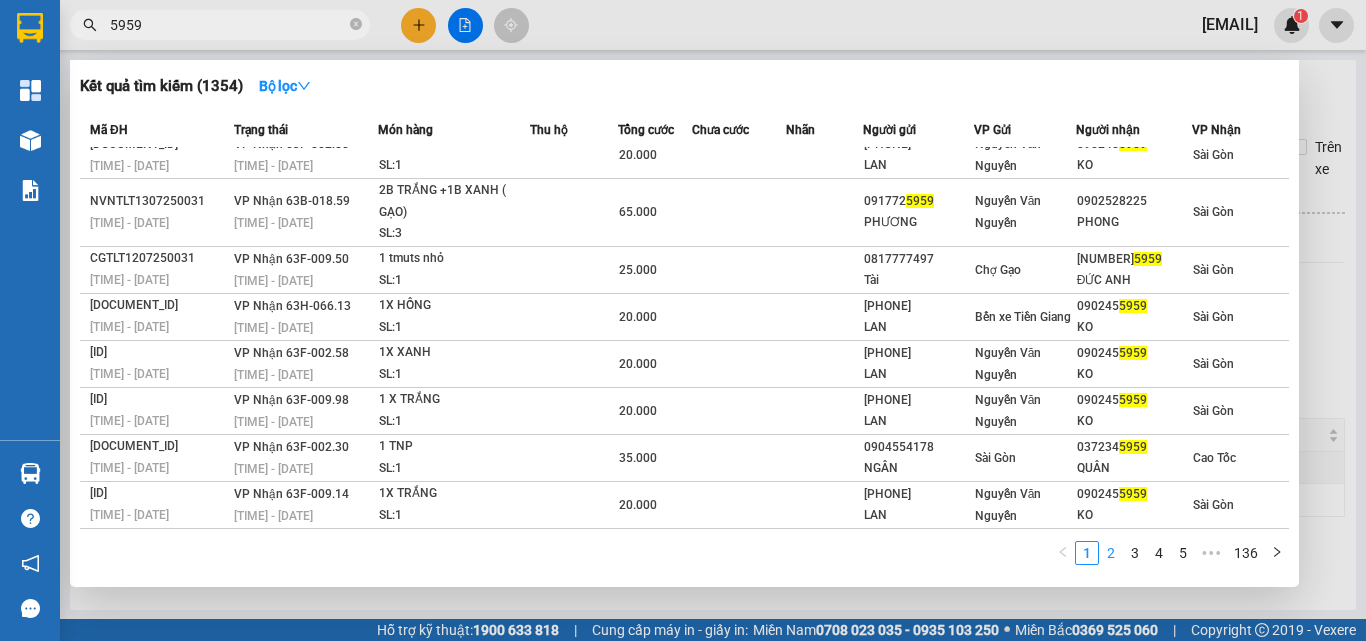 type on "5959" 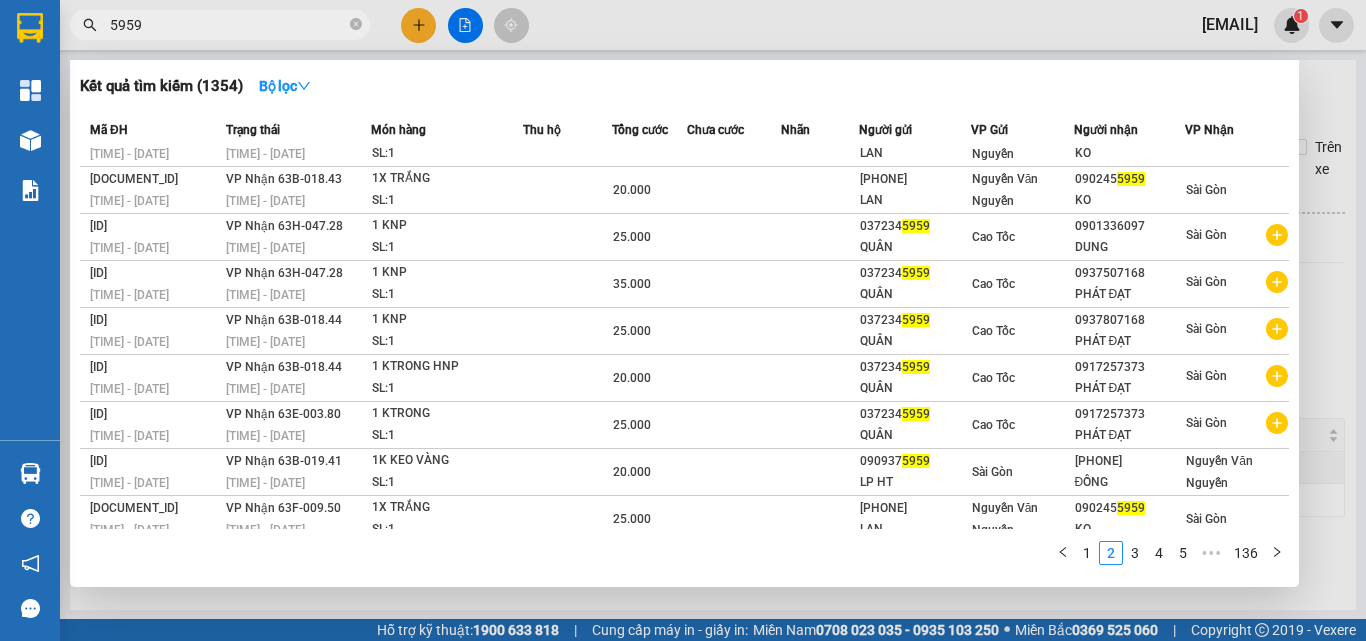 scroll, scrollTop: 0, scrollLeft: 0, axis: both 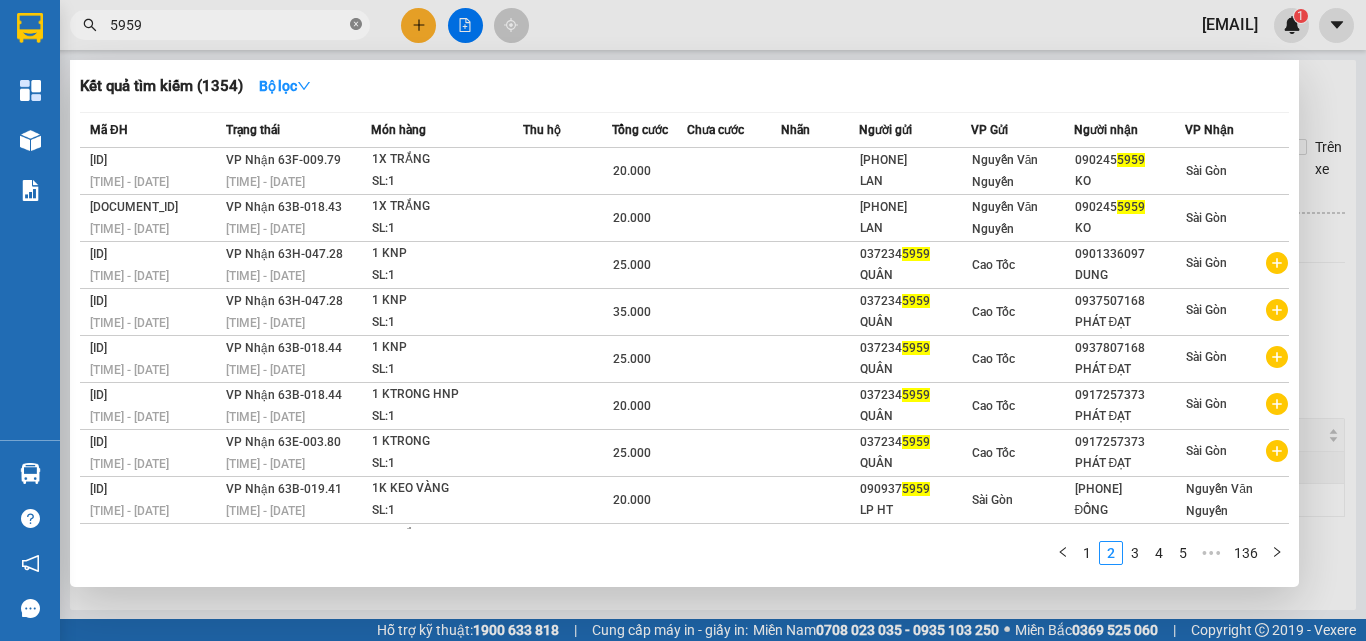 click 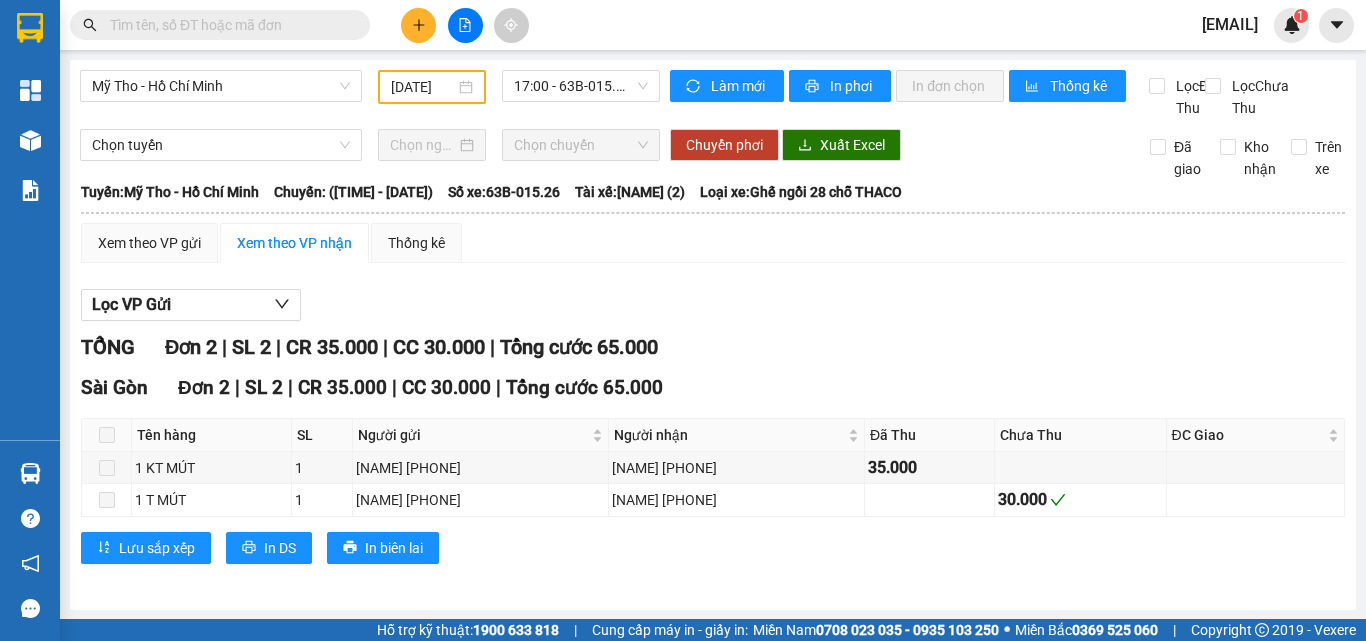 click at bounding box center (228, 25) 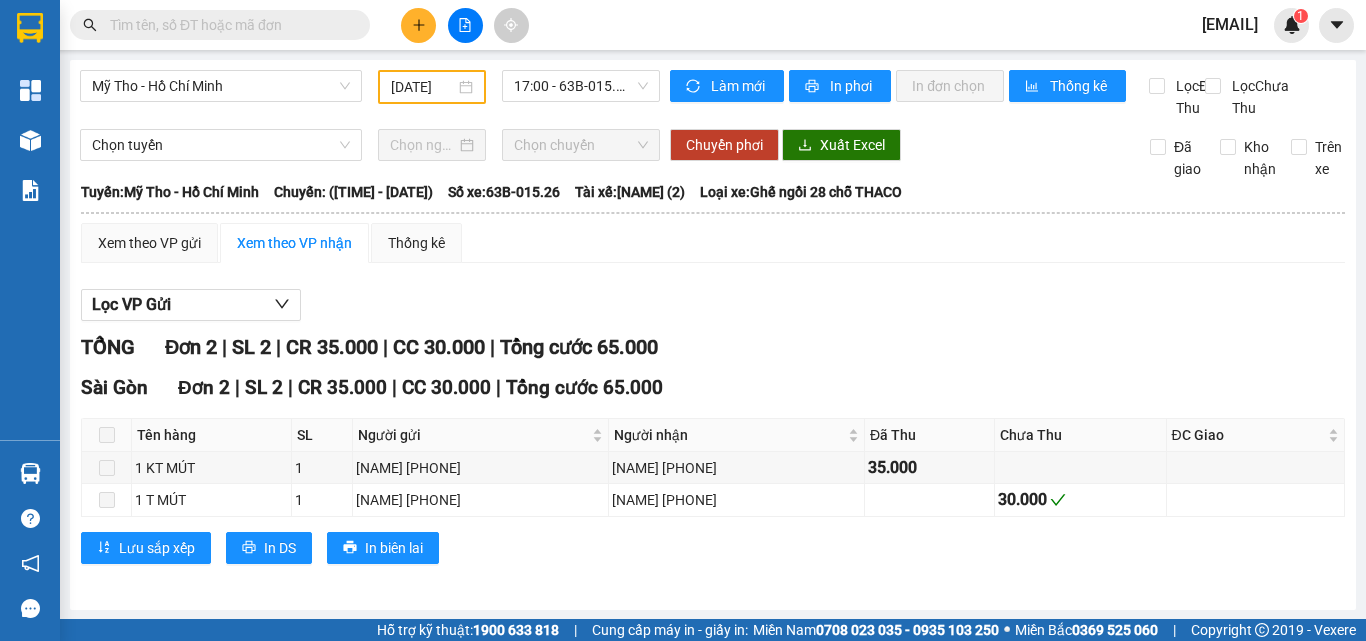 click at bounding box center (228, 25) 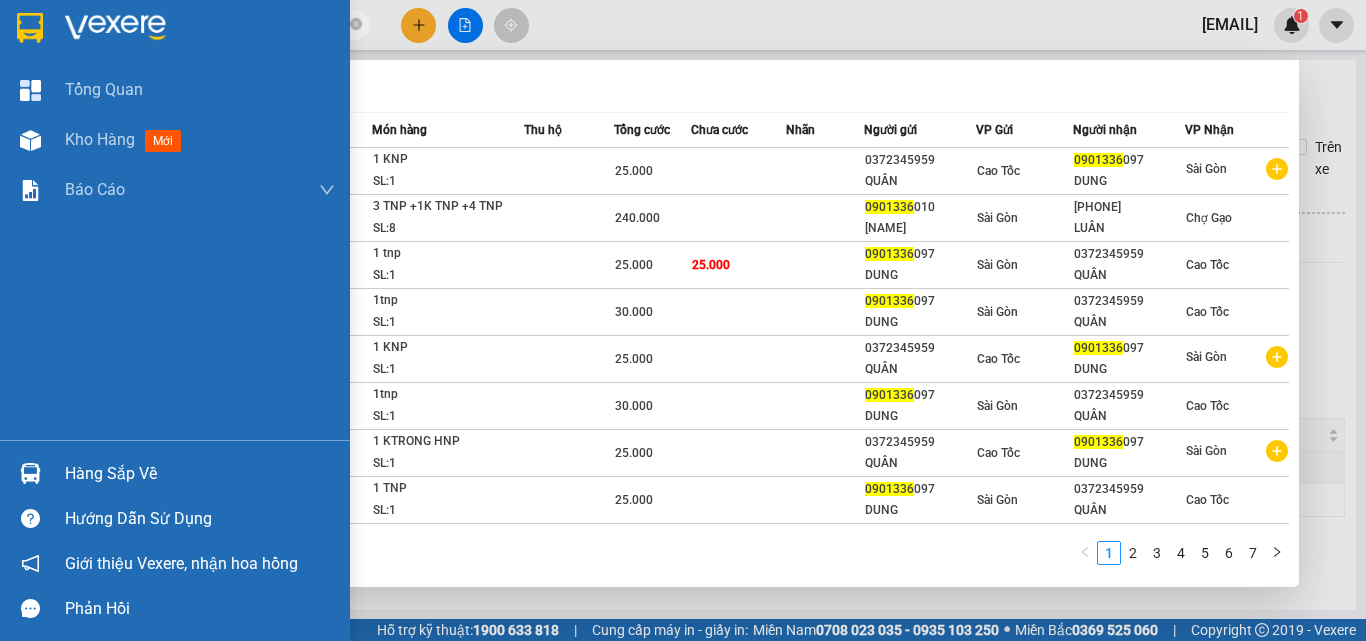 type on "0901336" 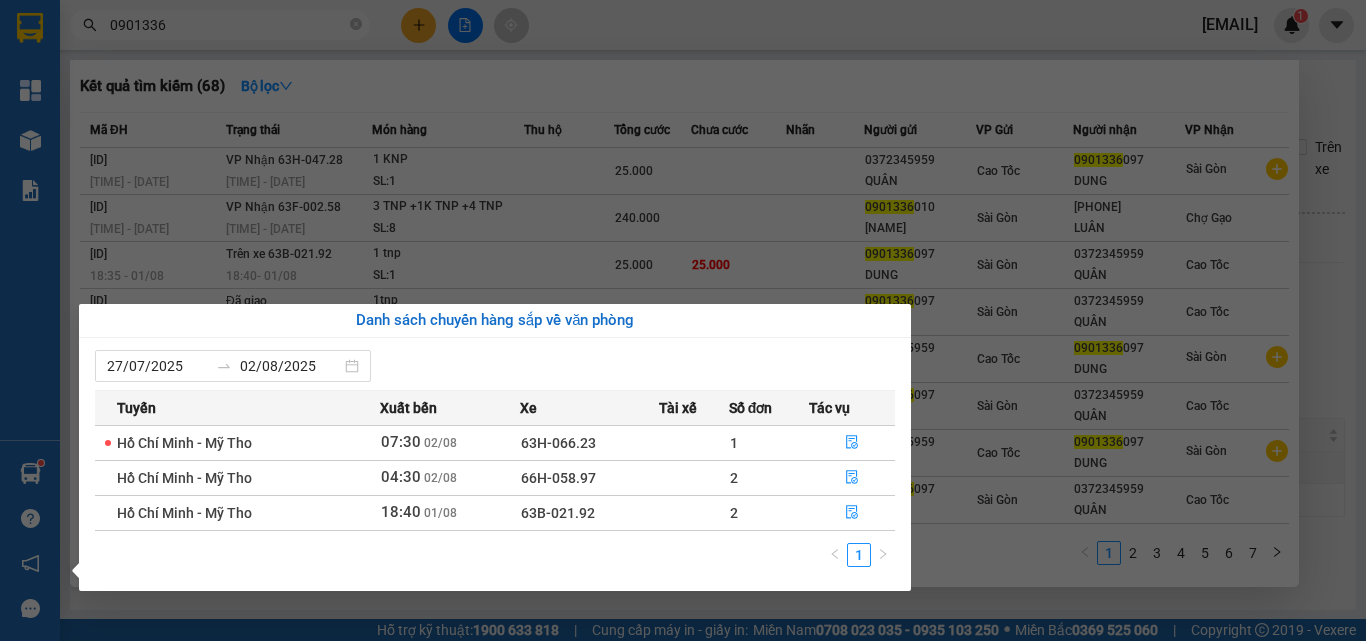 click on "Kết quả tìm kiếm ( 68 )  Bộ lọc  Mã ĐH Trạng thái Món hàng Thu hộ Tổng cước Chưa cước Nhãn Người gửi VP Gửi Người nhận VP Nhận [ID] [TIME] - [DATE] VP Nhận   [PLATE] [TIME] - [DATE] 1 KNP SL:  1 25.000 [PHONE] [NAME] Cao Tốc [PHONE] [NAME] Sài Gòn [ID] [TIME] - [DATE] VP Nhận   [PLATE] [TIME] - [DATE] 3 TNP +1K TNP +4 TNP SL:  8 240.000 [PHONE] [NAME] Sài Gòn [PHONE] [NAME] Chợ Gạo [ID] [TIME] - [DATE] Trên xe   [PLATE] [TIME]  -   [DATE] 1 tnp SL:  1 25.000 25.000 [PHONE] [NAME] [PHONE] [NAME] Cao Tốc [ID] [TIME] - [DATE] Đã giao   [TIME] - [DATE] 1tnp SL:  1 30.000 [PHONE] [NAME] [PHONE] [NAME] Cao Tốc [ID] [TIME] - [DATE] Đã giao   [TIME] - [DATE] 1 KNP SL:  1 25.000 [PHONE] [NAME] Cao Tốc [PHONE] [NAME] Sài Gòn [ID] [TIME] - [DATE] Đã giao   [TIME] - [DATE] 1tnp SL:  1 30.000 [PHONE] [NAME] Sài Gòn [PHONE] [NAME]   SL:" at bounding box center [683, 320] 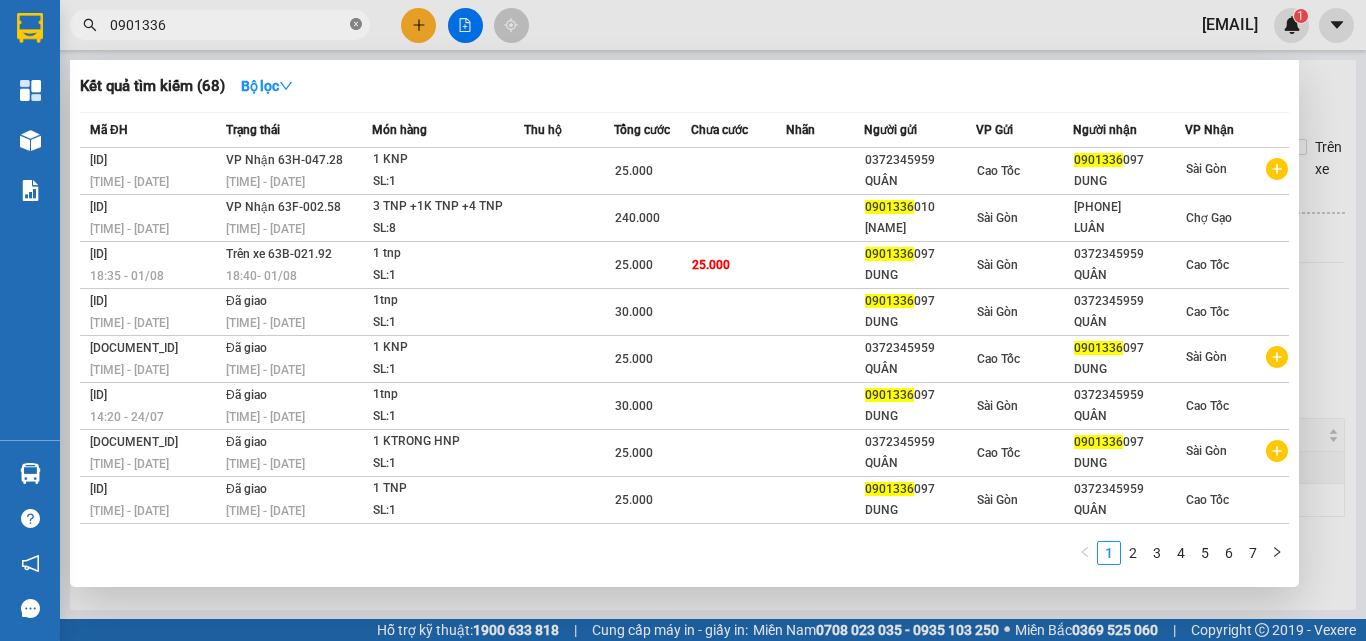 click 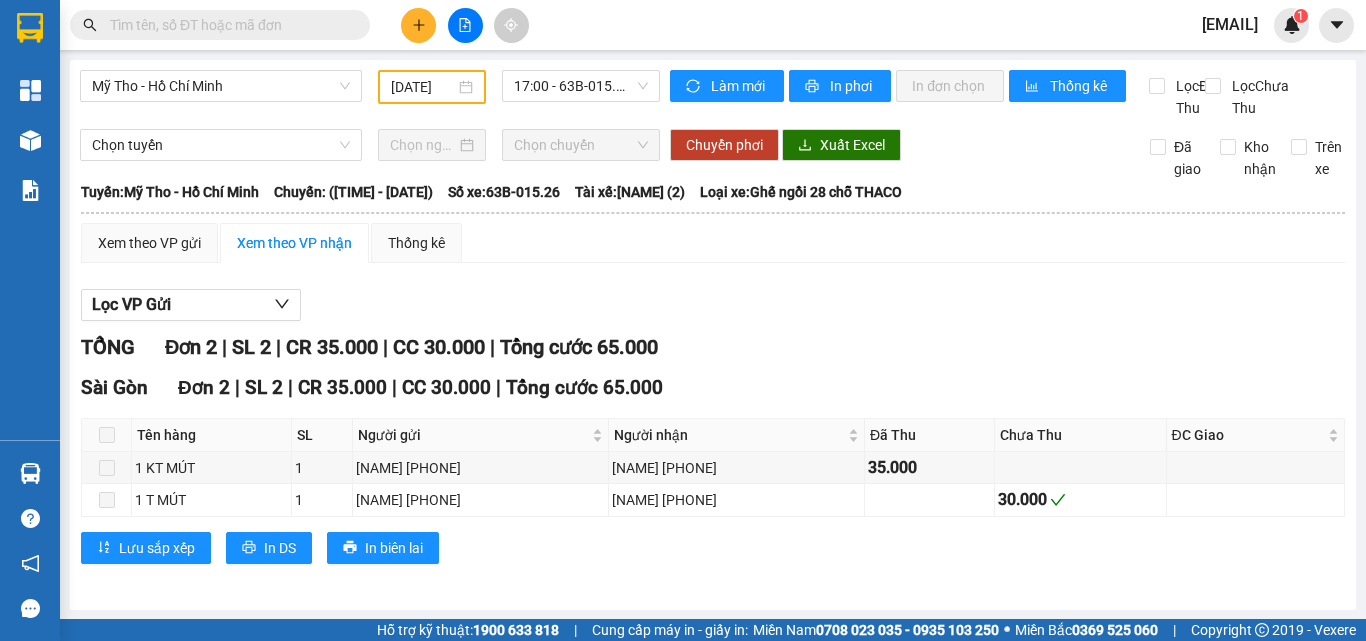 click at bounding box center [228, 25] 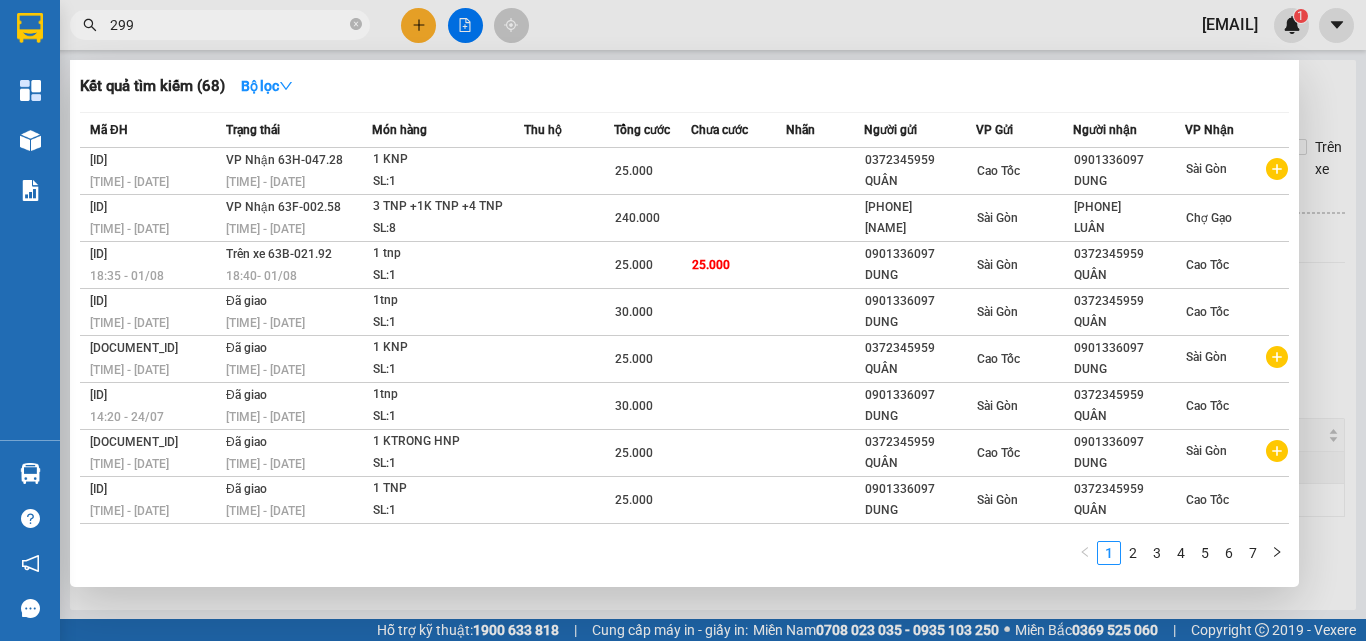 type on "2992" 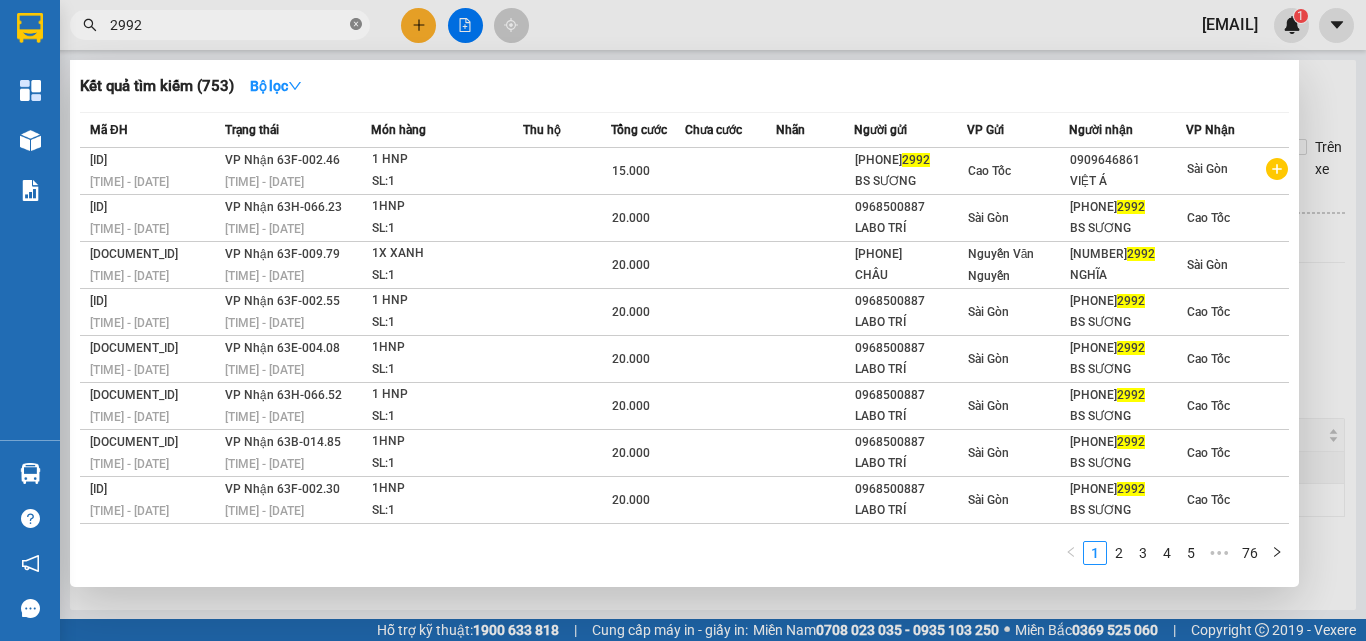 click 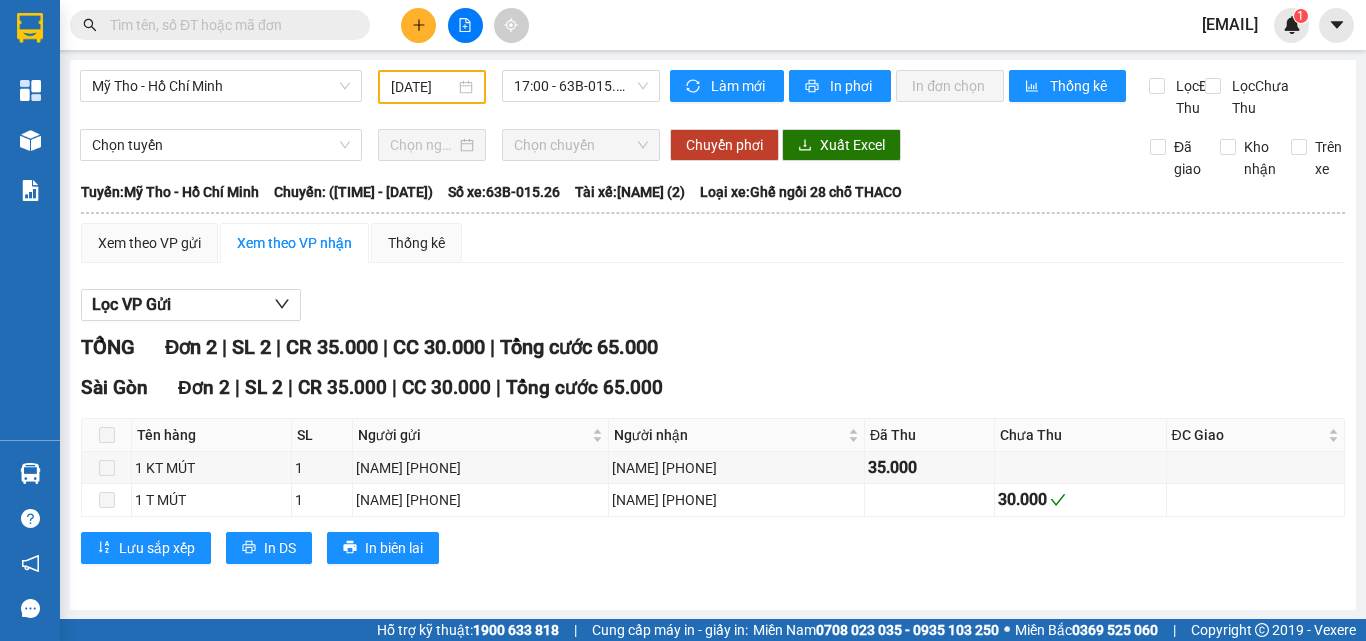 click at bounding box center (228, 25) 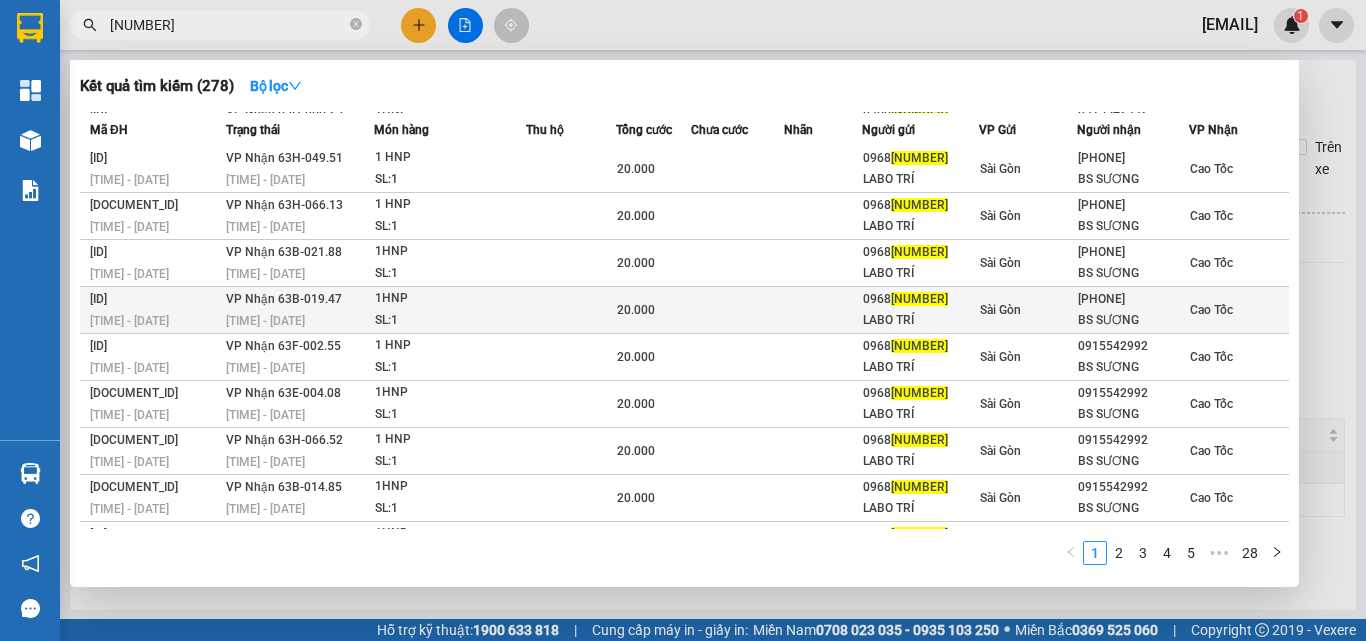 scroll, scrollTop: 89, scrollLeft: 0, axis: vertical 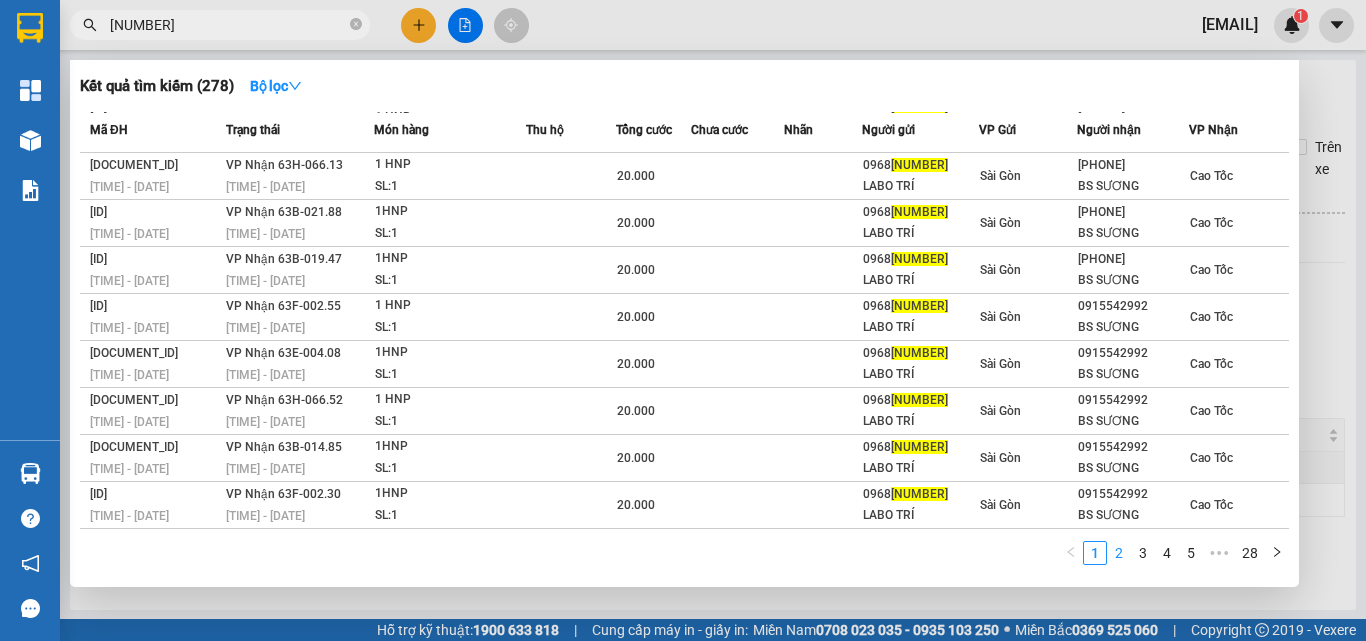 type on "[NUMBER]" 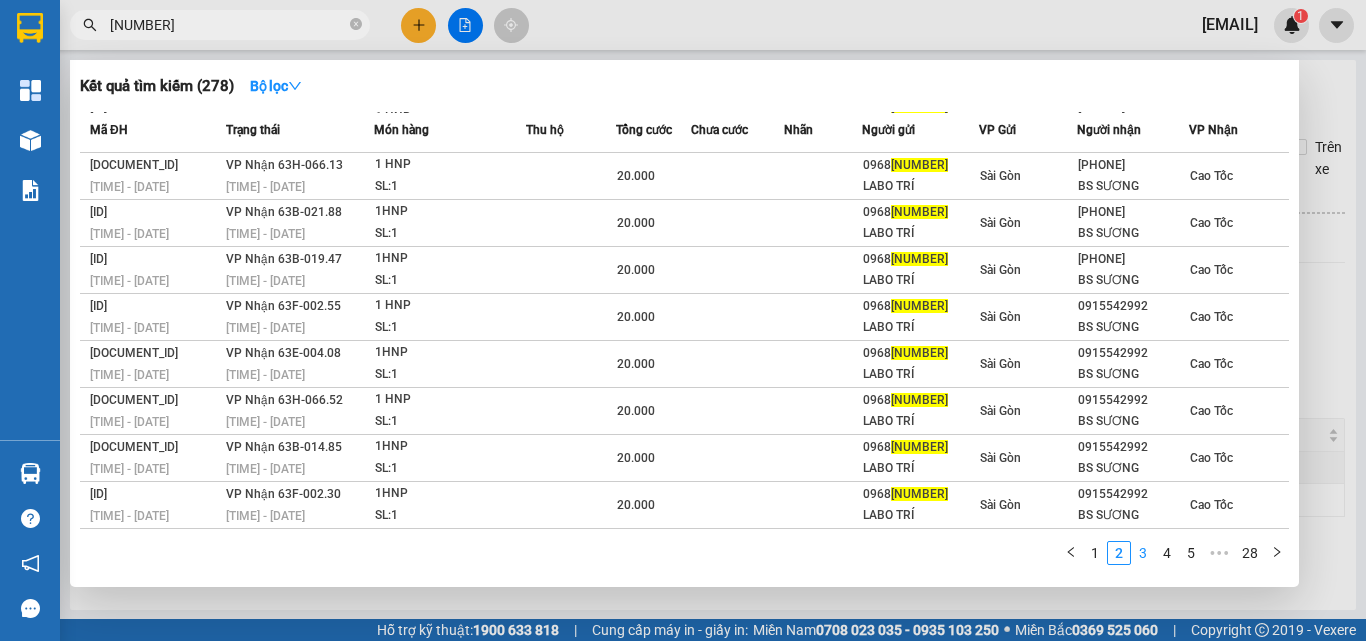 click on "3" at bounding box center [1143, 553] 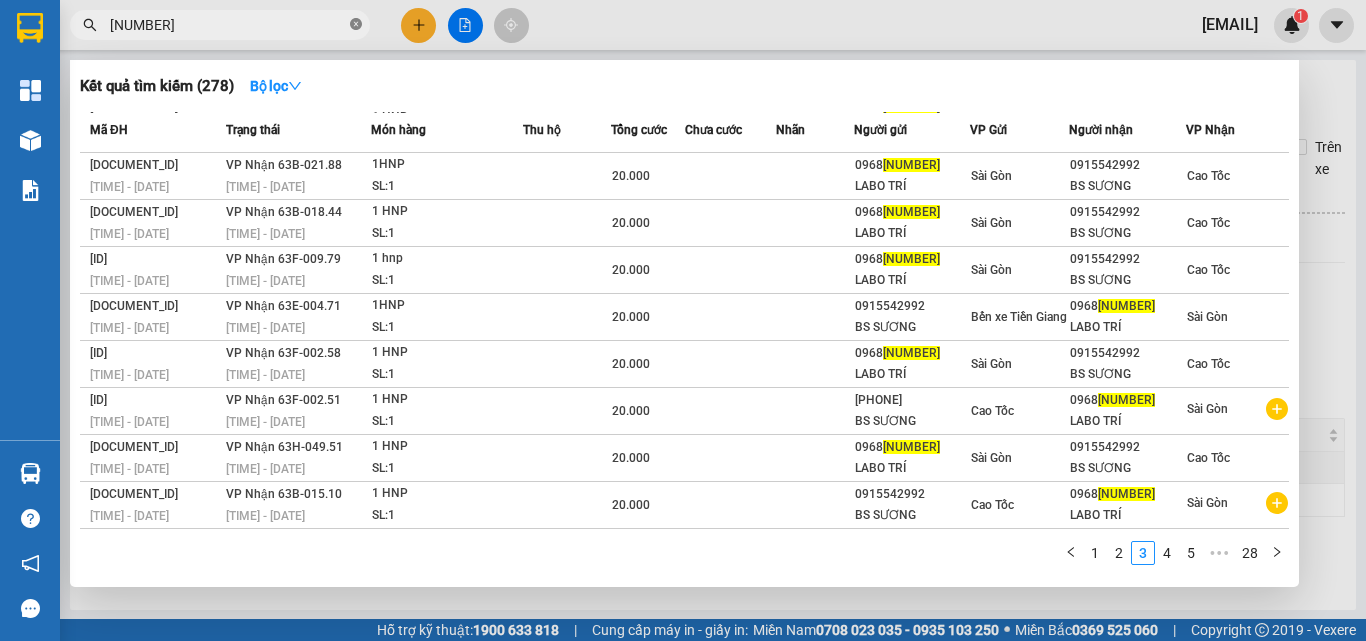 click 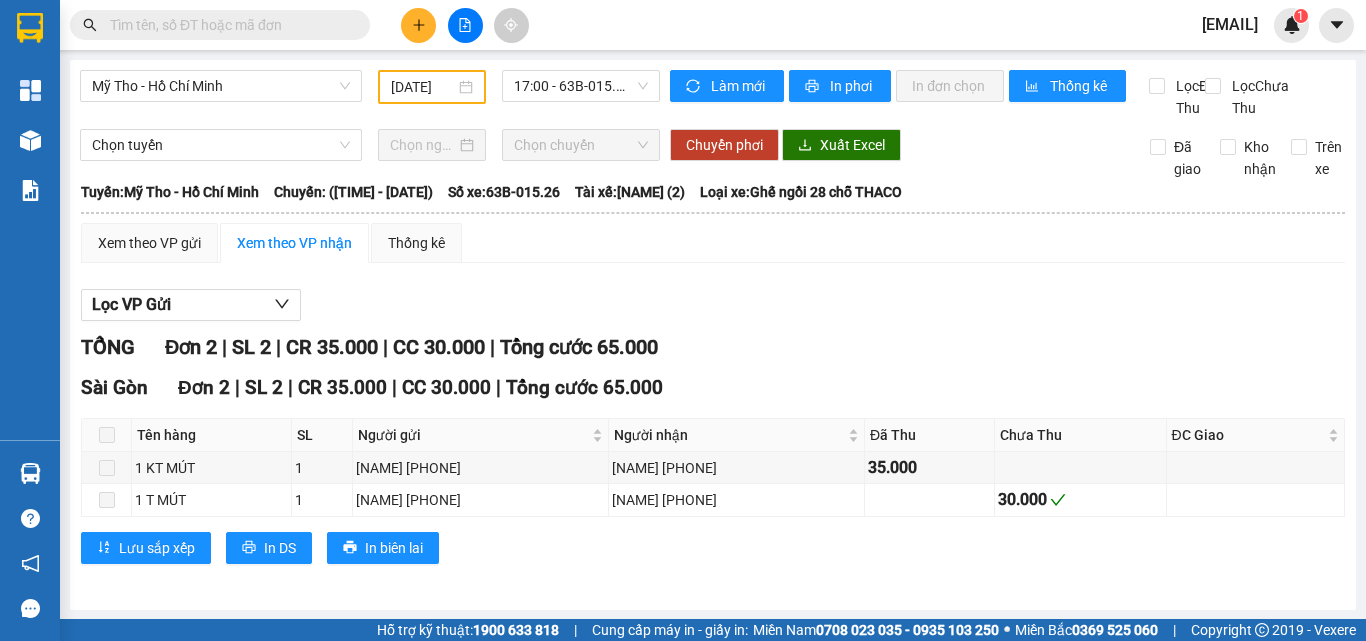click at bounding box center [228, 25] 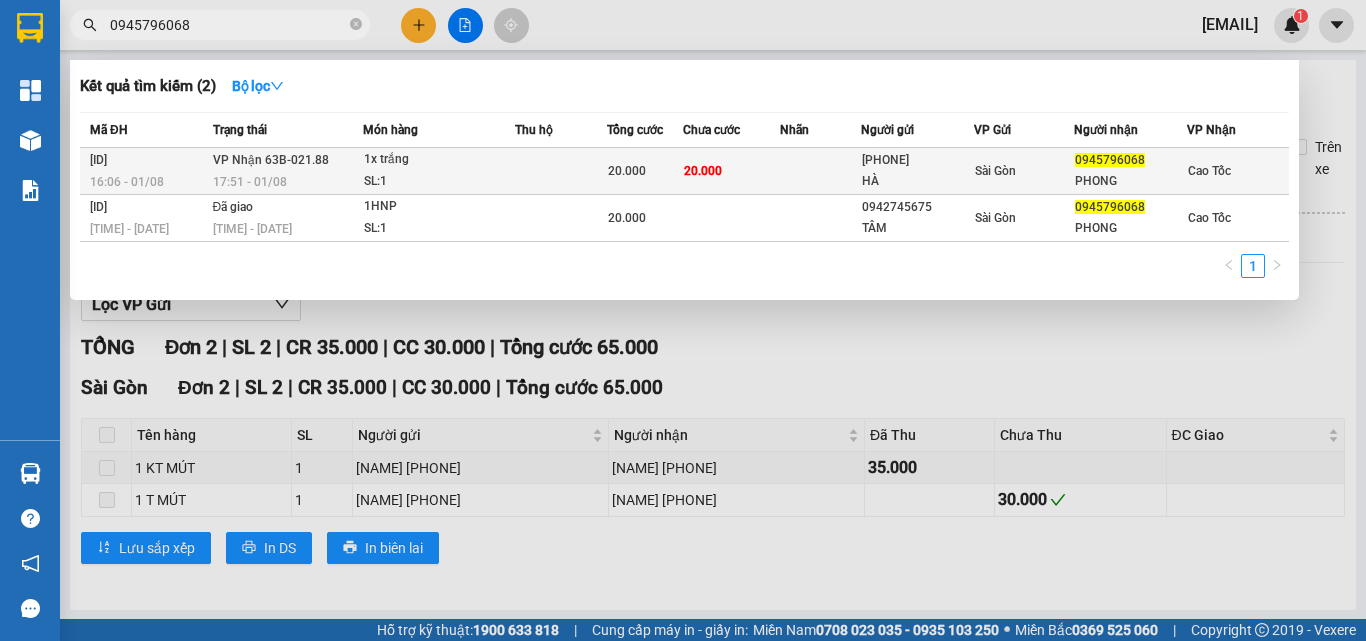 type on "0945796068" 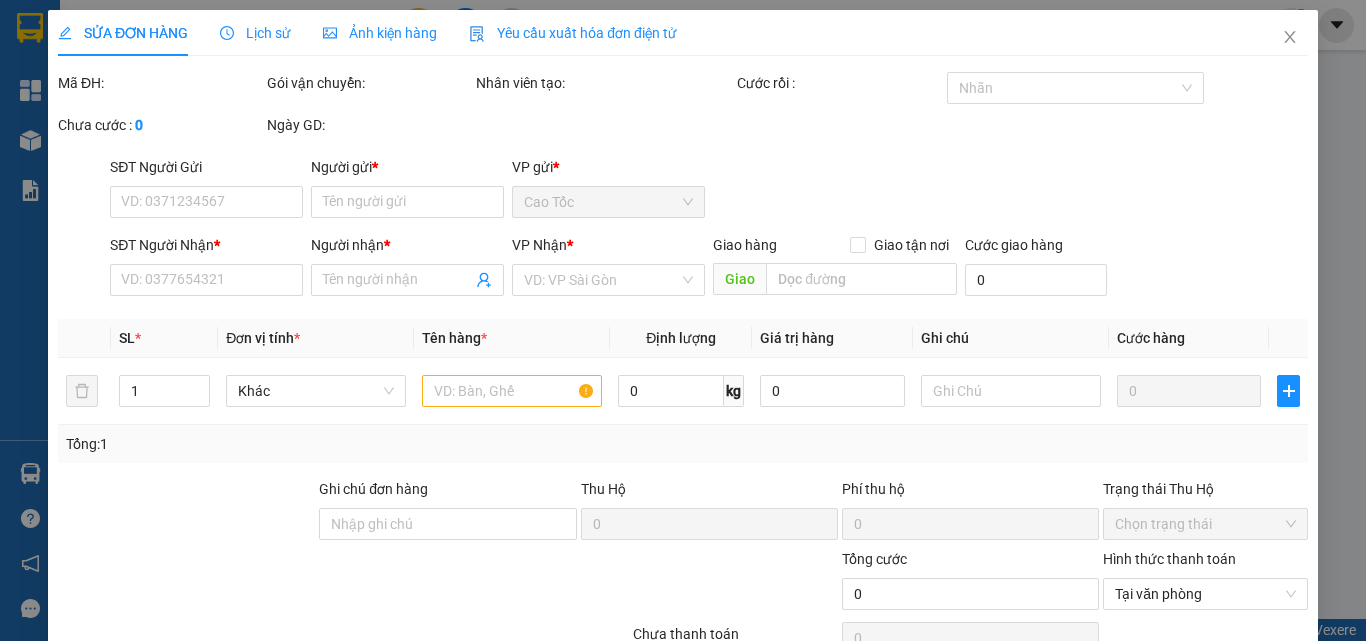 type on "[PHONE]" 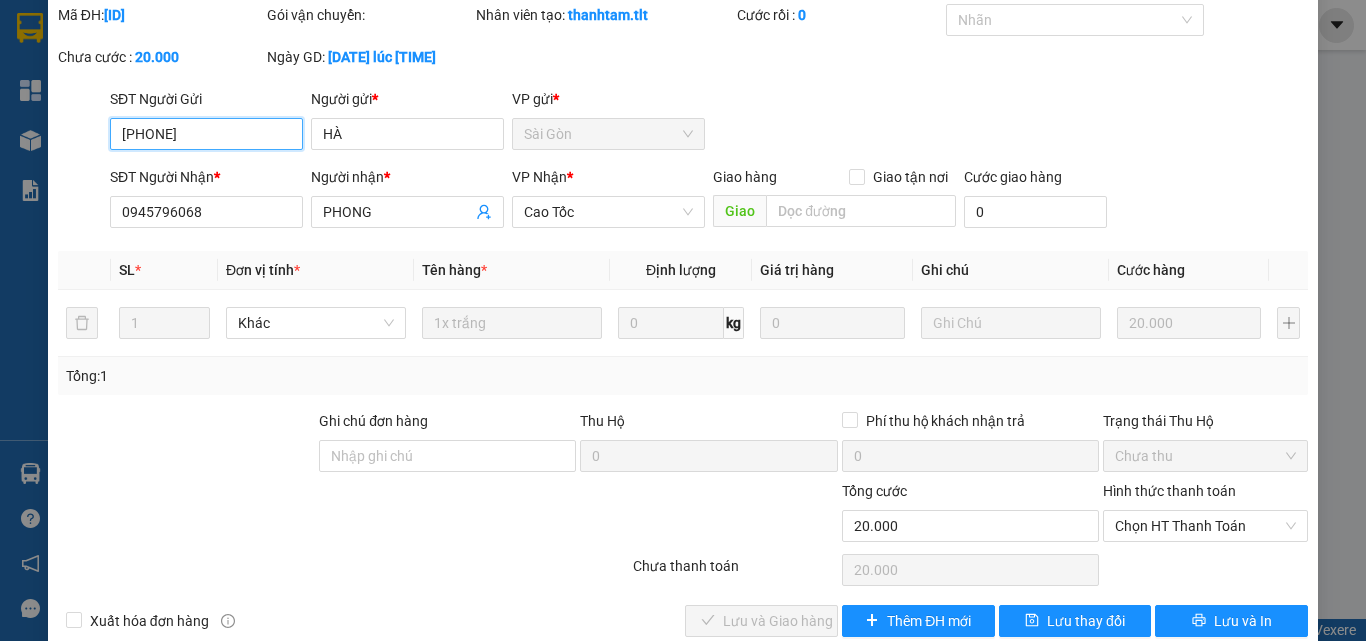 scroll, scrollTop: 103, scrollLeft: 0, axis: vertical 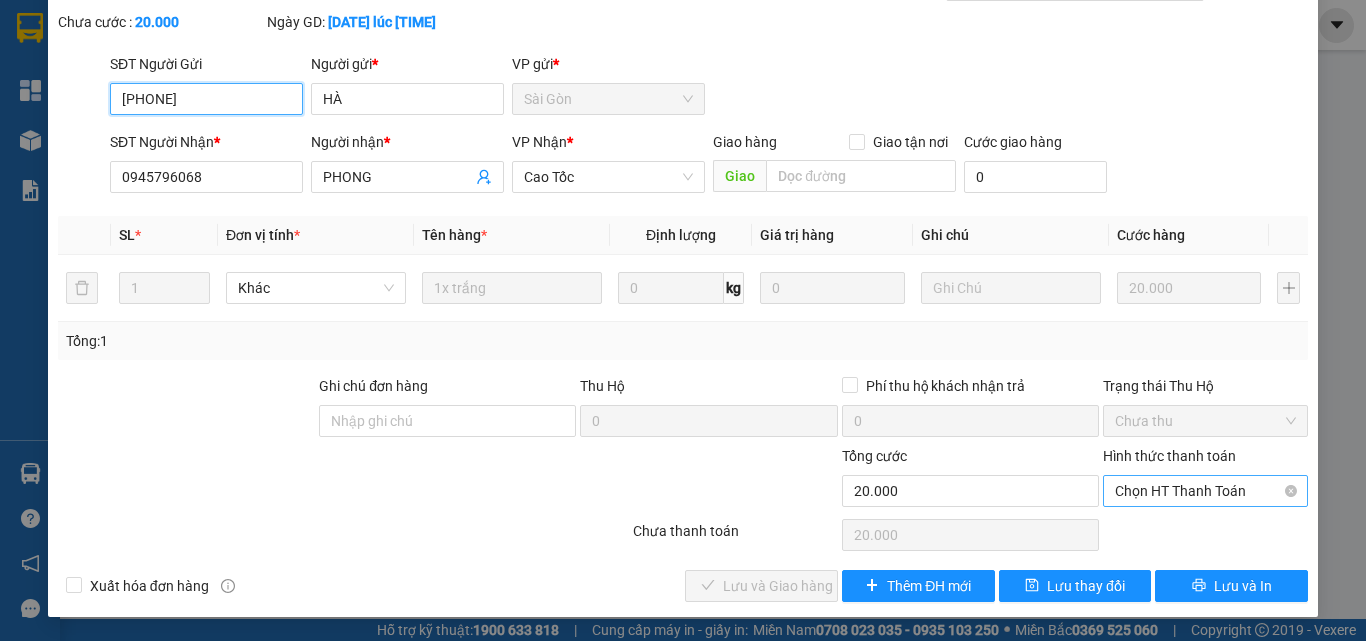click on "Chọn HT Thanh Toán" at bounding box center (1205, 491) 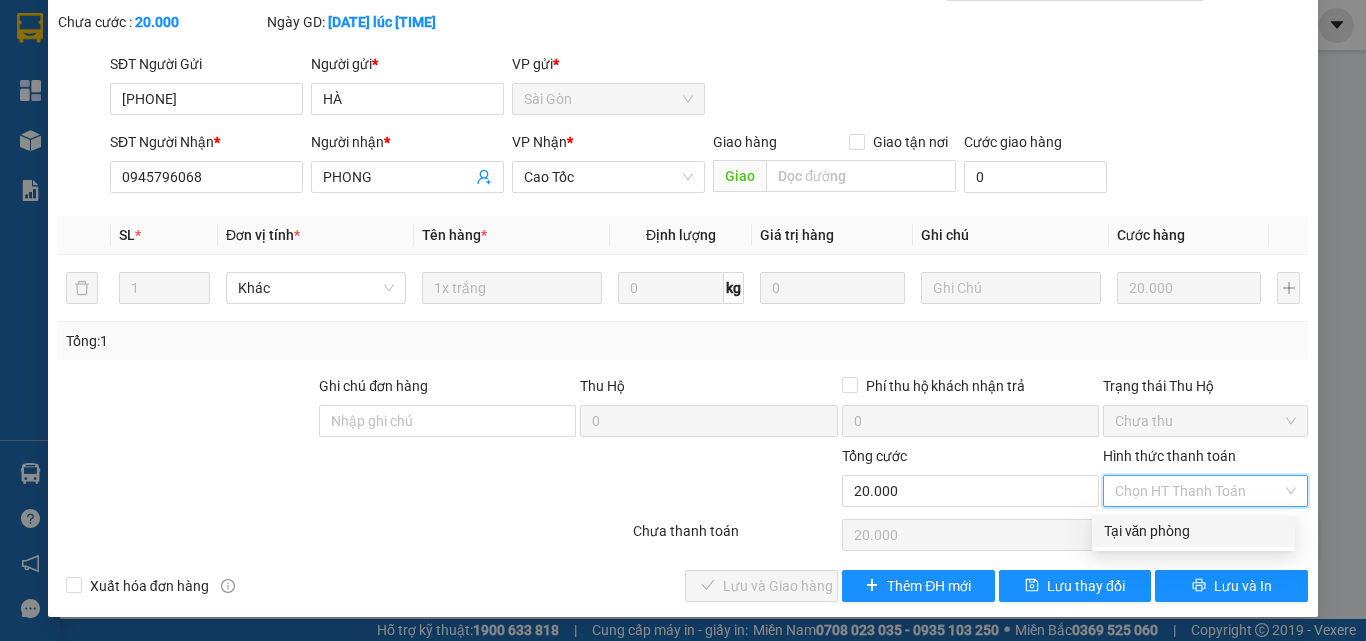 click on "Tại văn phòng" at bounding box center (1193, 531) 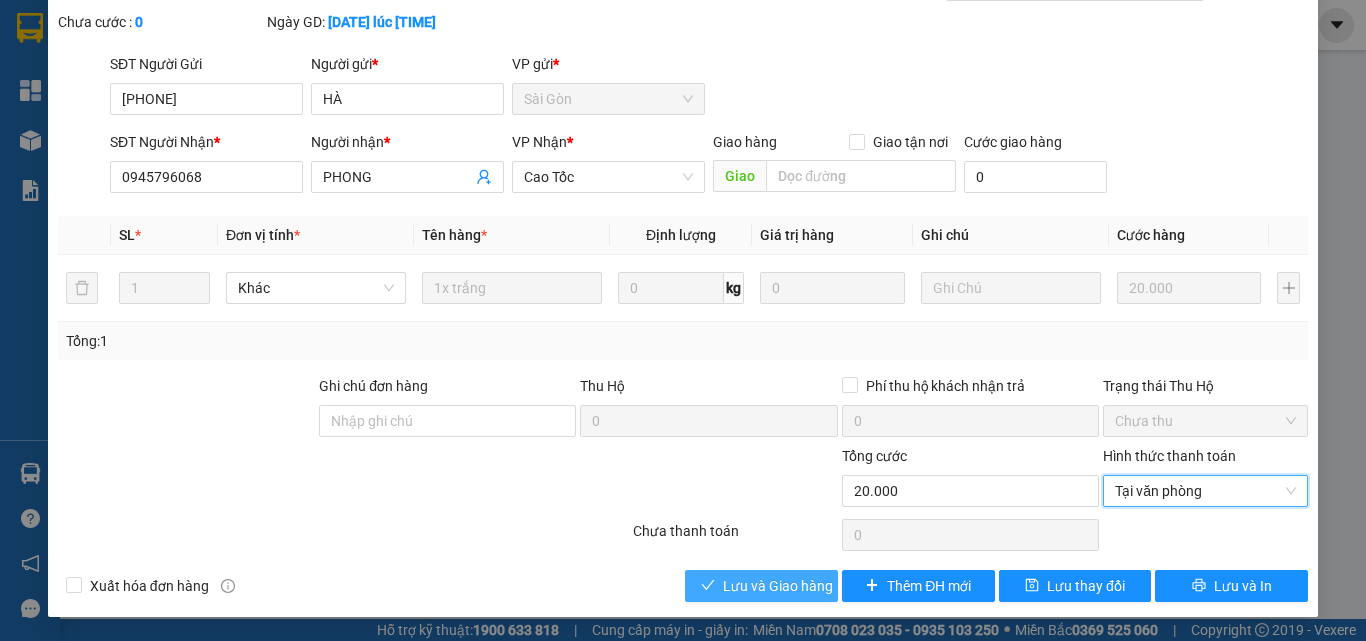 click on "Lưu và Giao hàng" at bounding box center [778, 586] 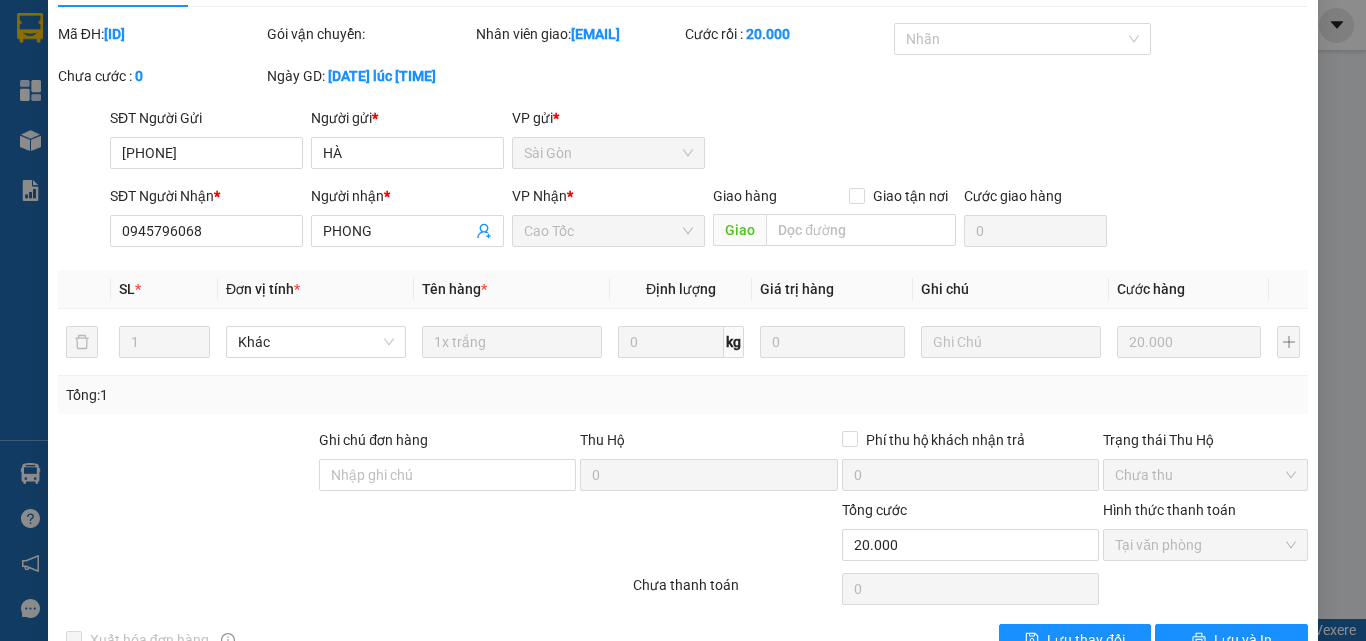 scroll, scrollTop: 0, scrollLeft: 0, axis: both 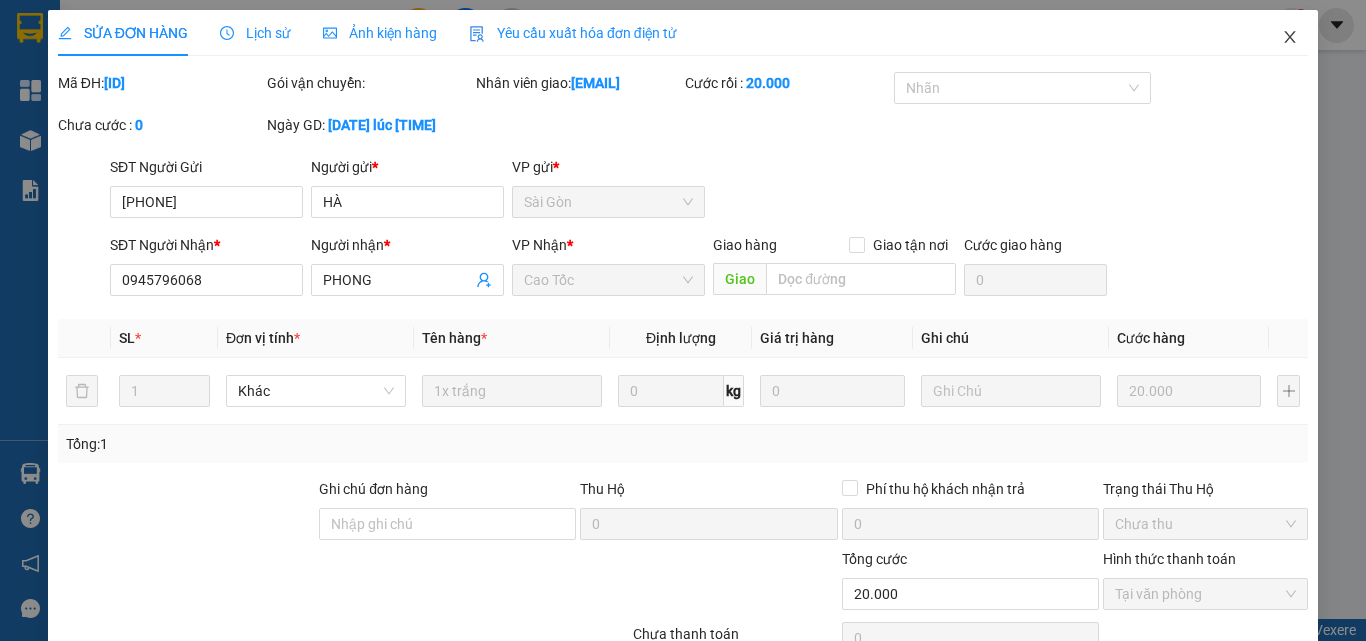 click 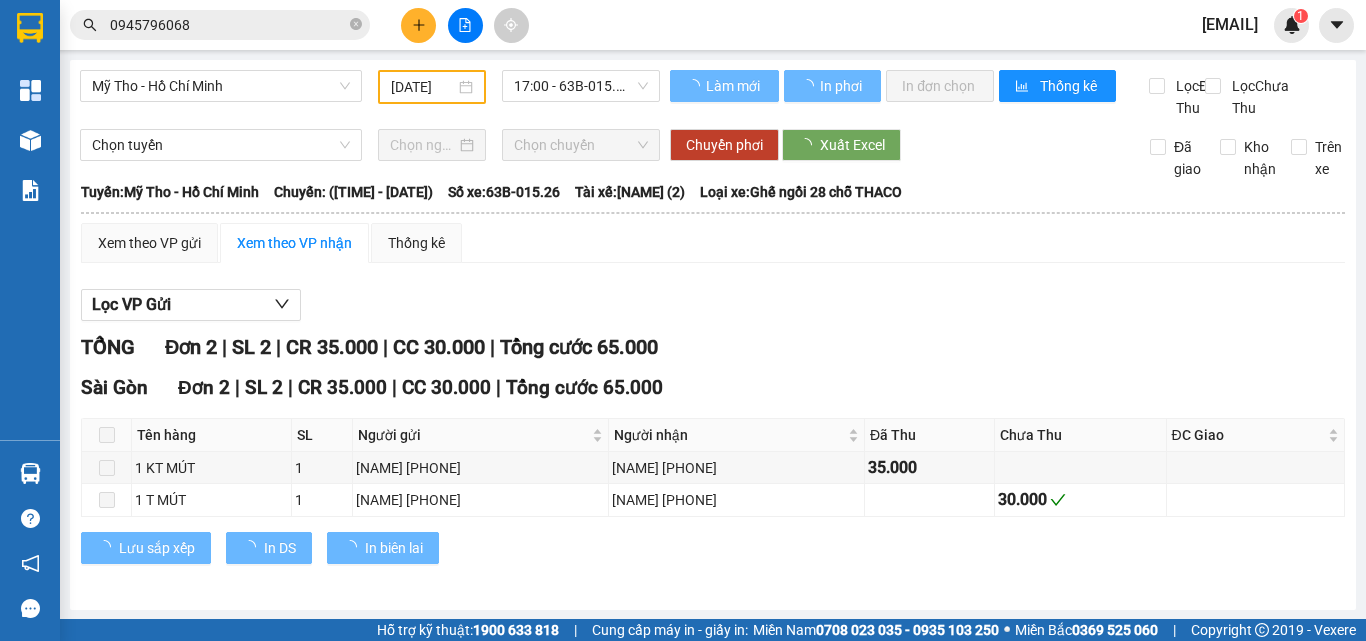 click on "Chuyển phơi Xuất Excel" at bounding box center [895, 145] 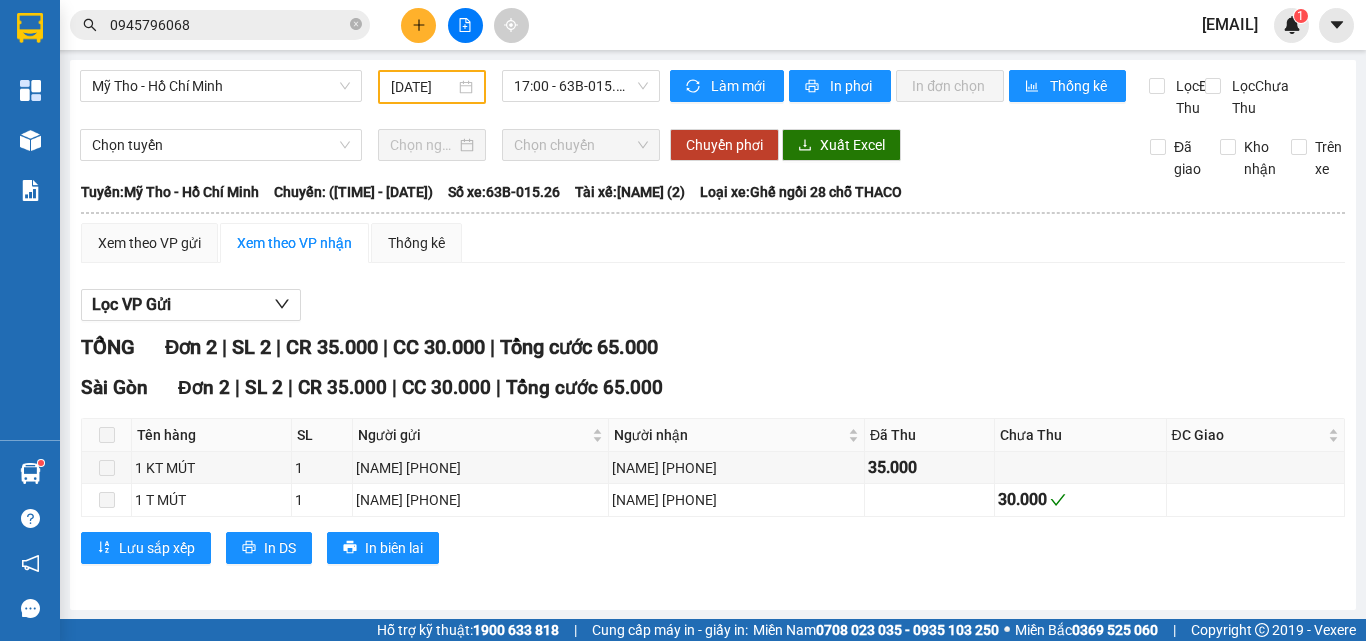 click on "0945796068" at bounding box center (228, 25) 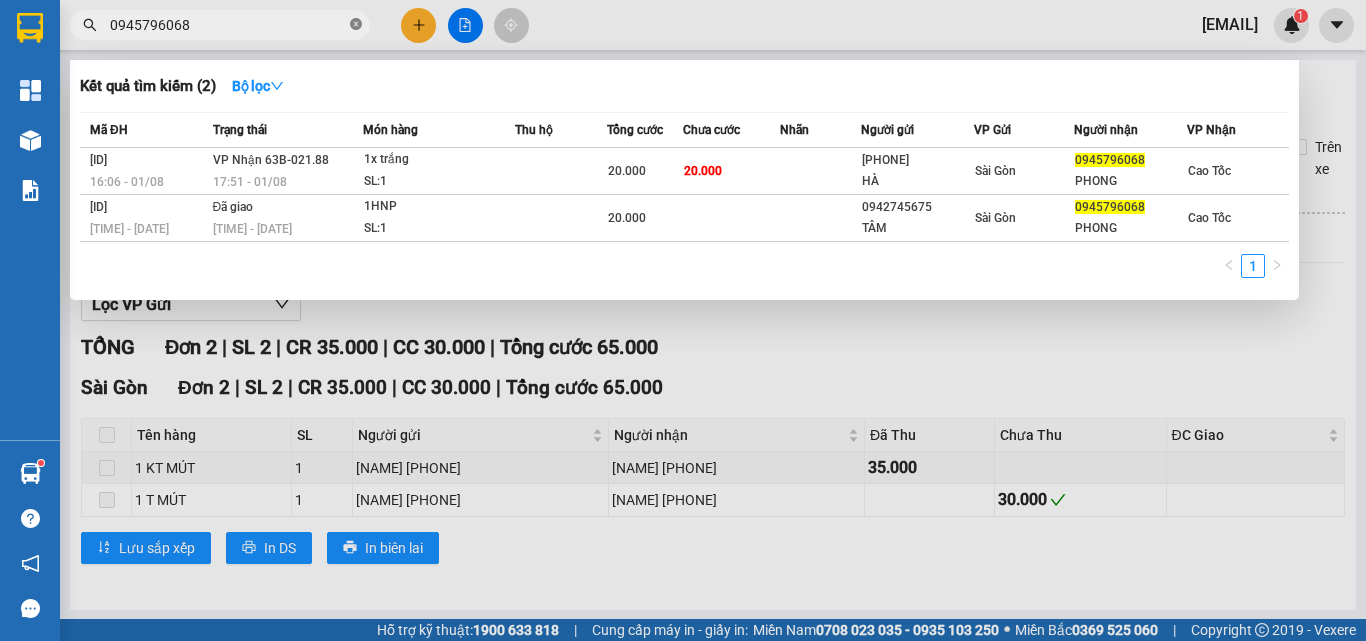 click 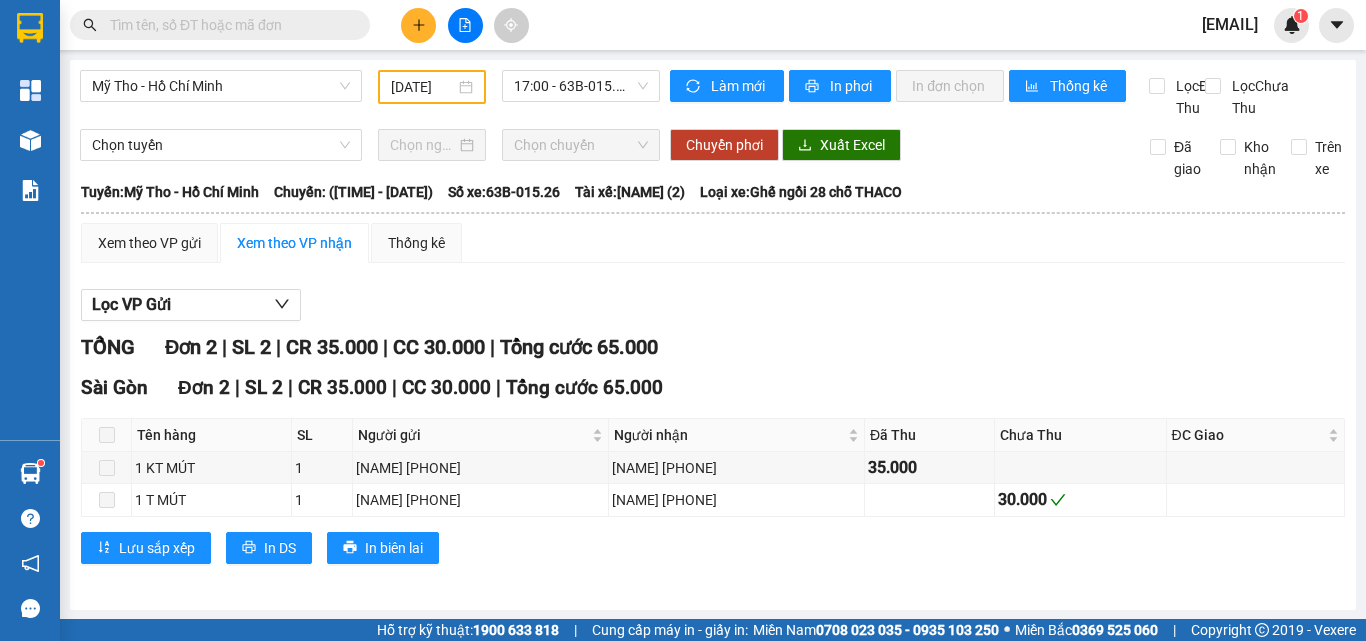 click at bounding box center [228, 25] 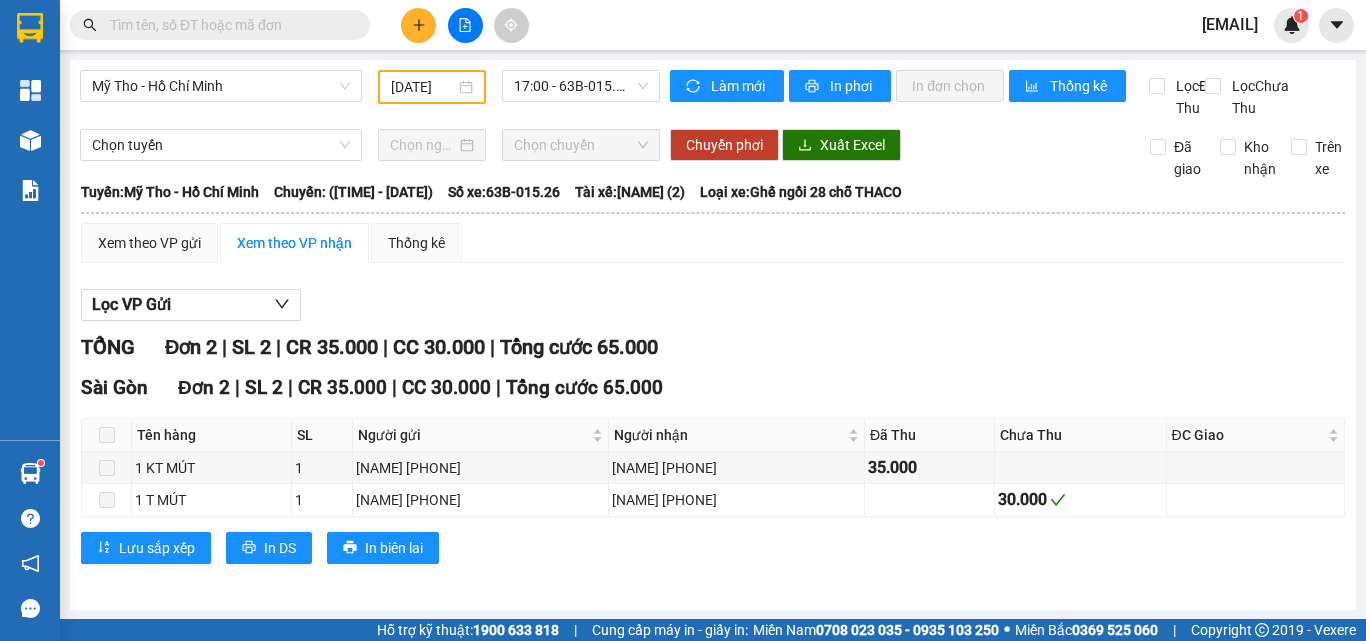 click at bounding box center (228, 25) 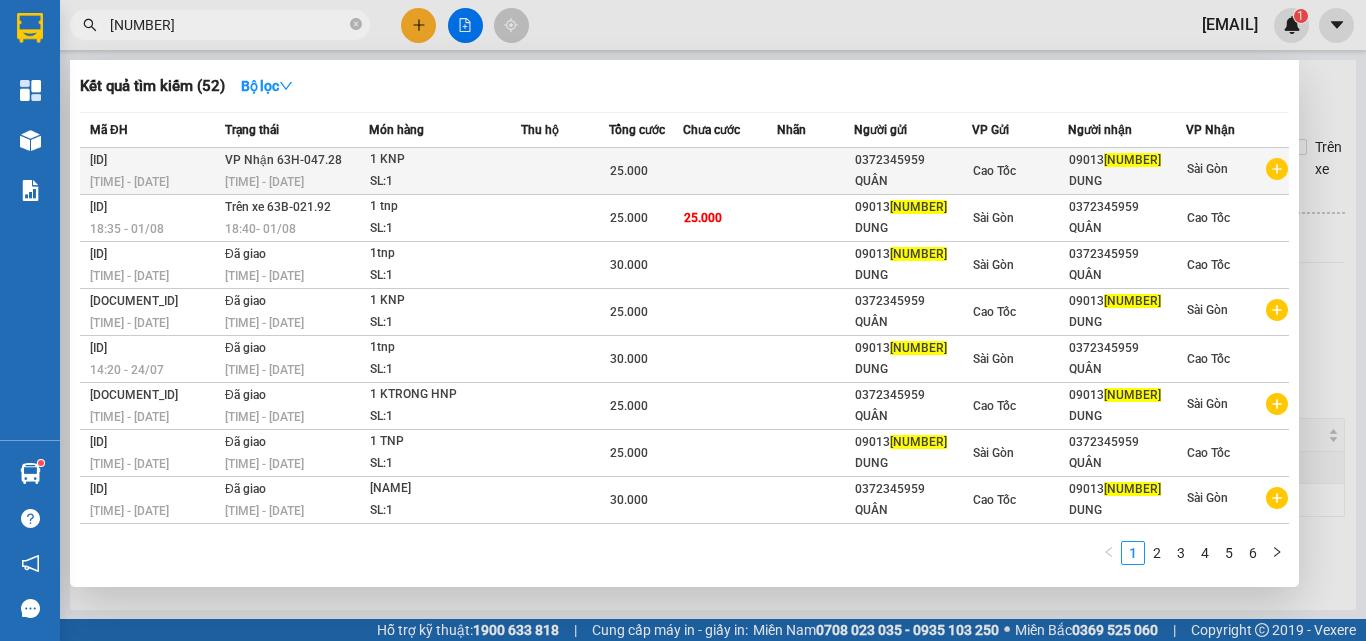 type on "[NUMBER]" 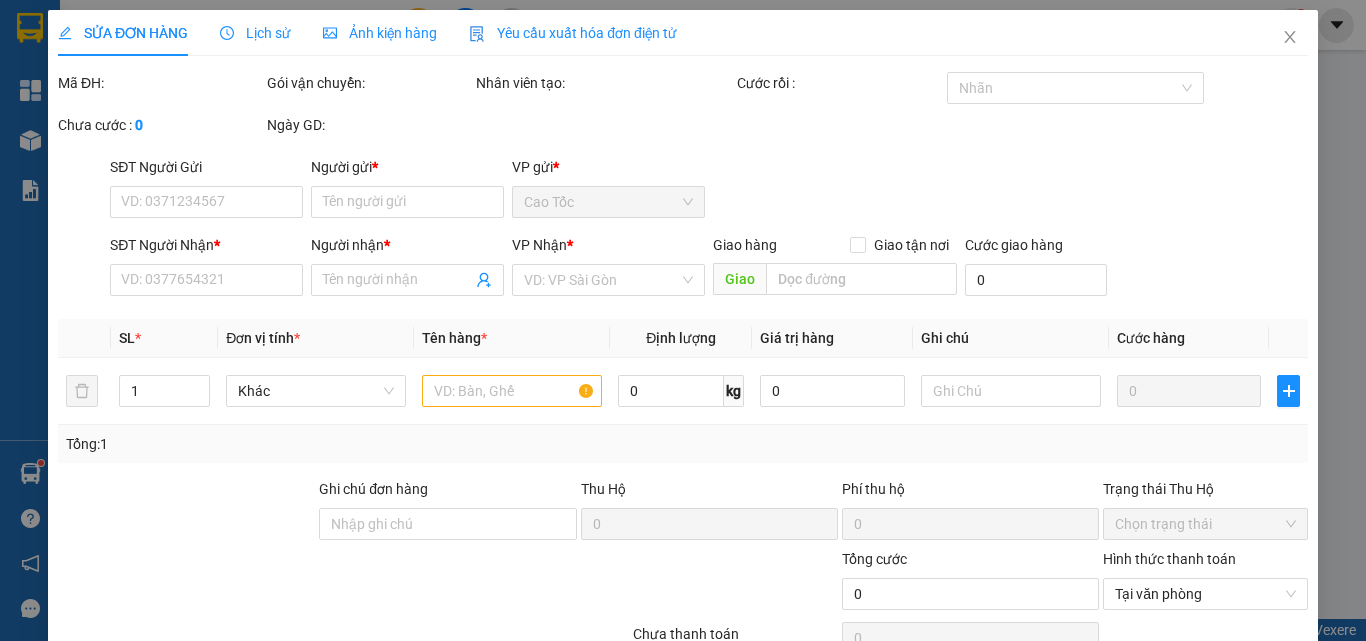 type on "0372345959" 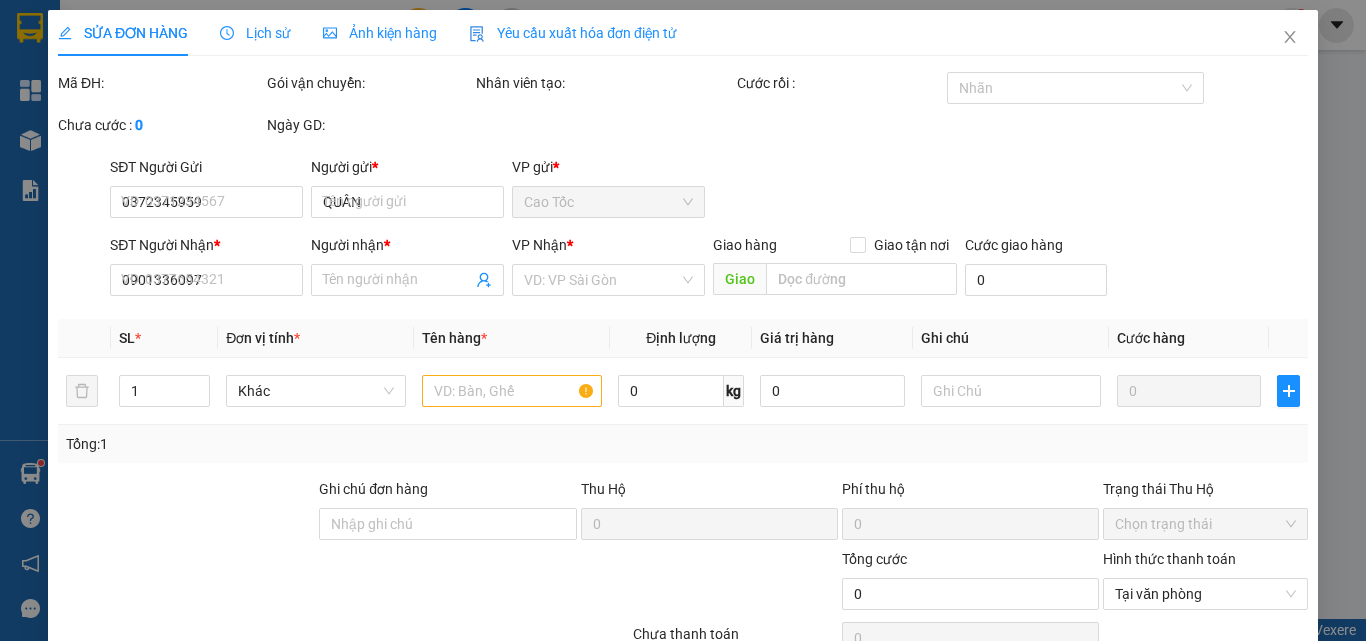 type on "DUNG" 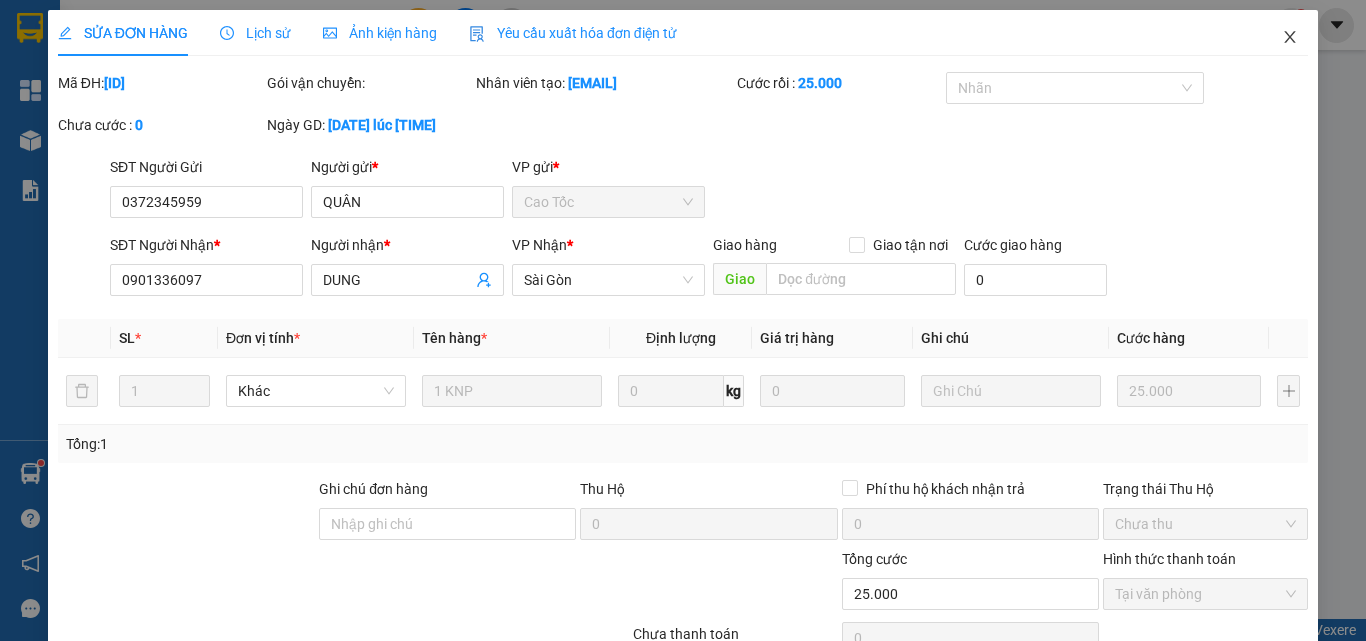 click 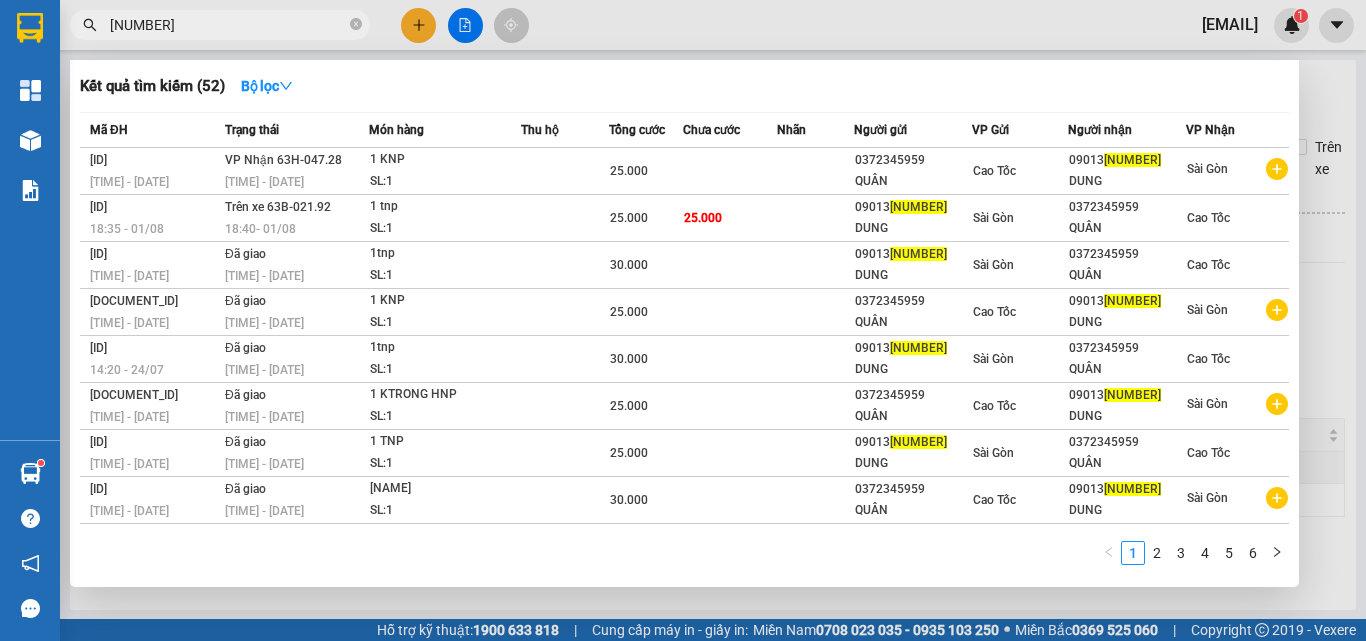 click on "[NUMBER]" at bounding box center [228, 25] 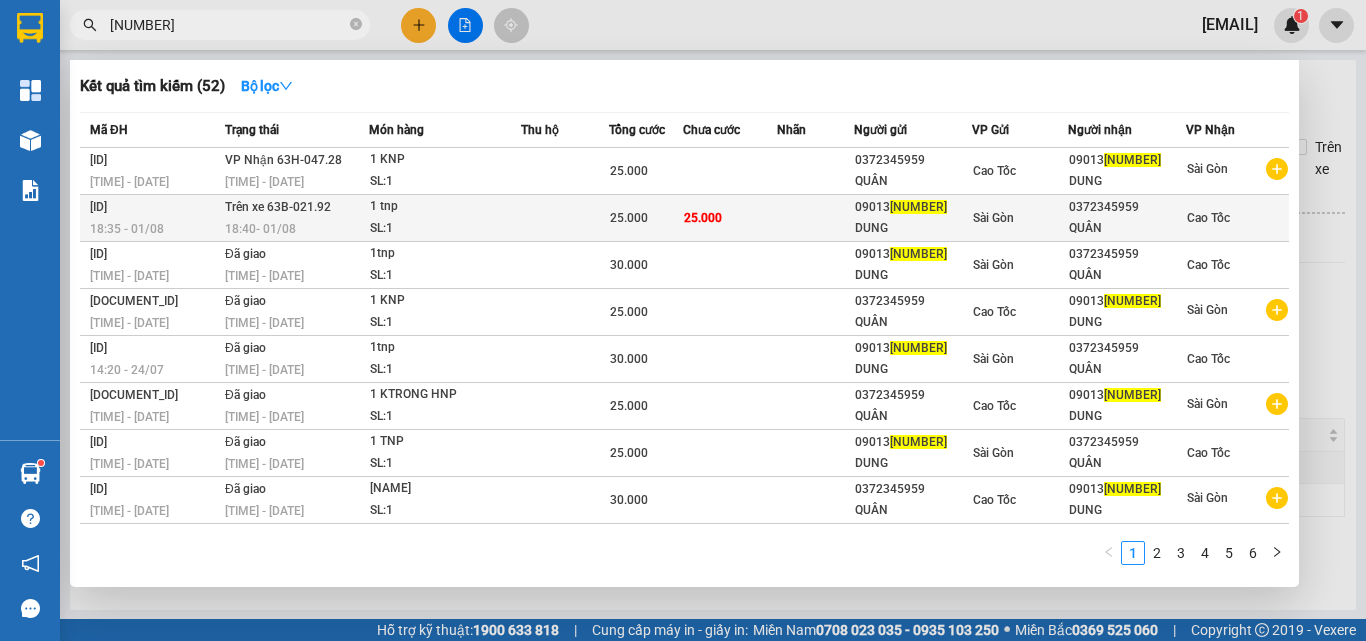 click on "SL:  1" at bounding box center [445, 229] 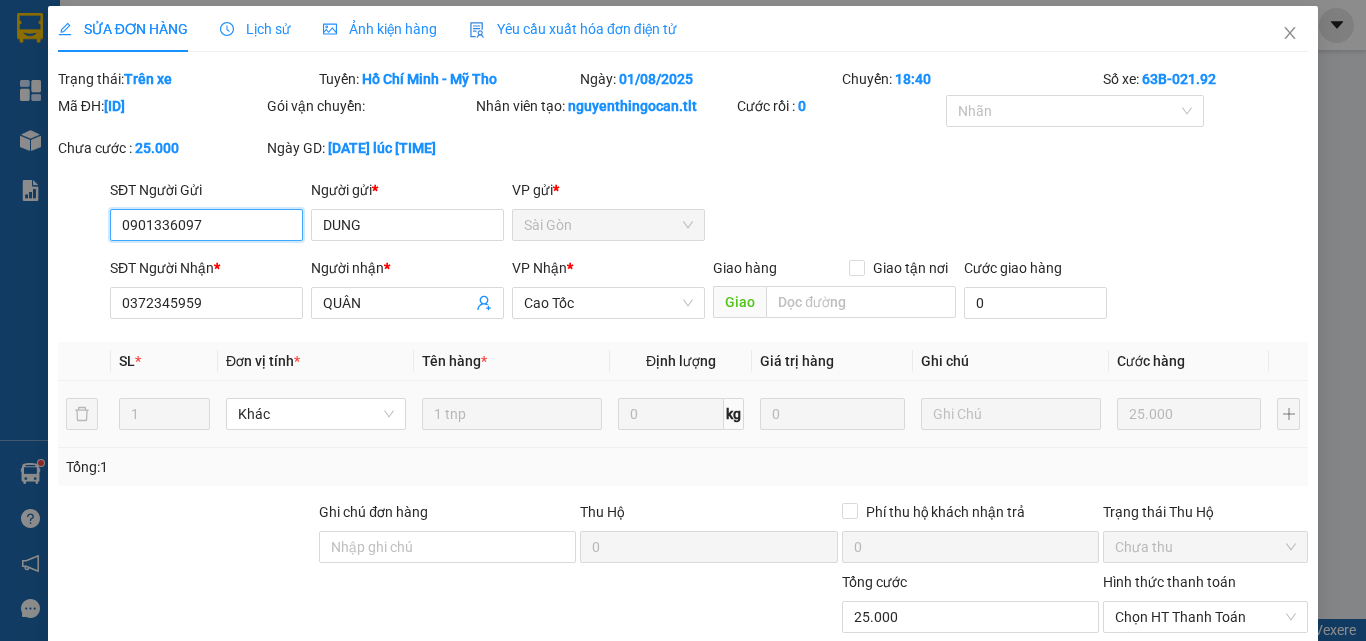 scroll, scrollTop: 0, scrollLeft: 0, axis: both 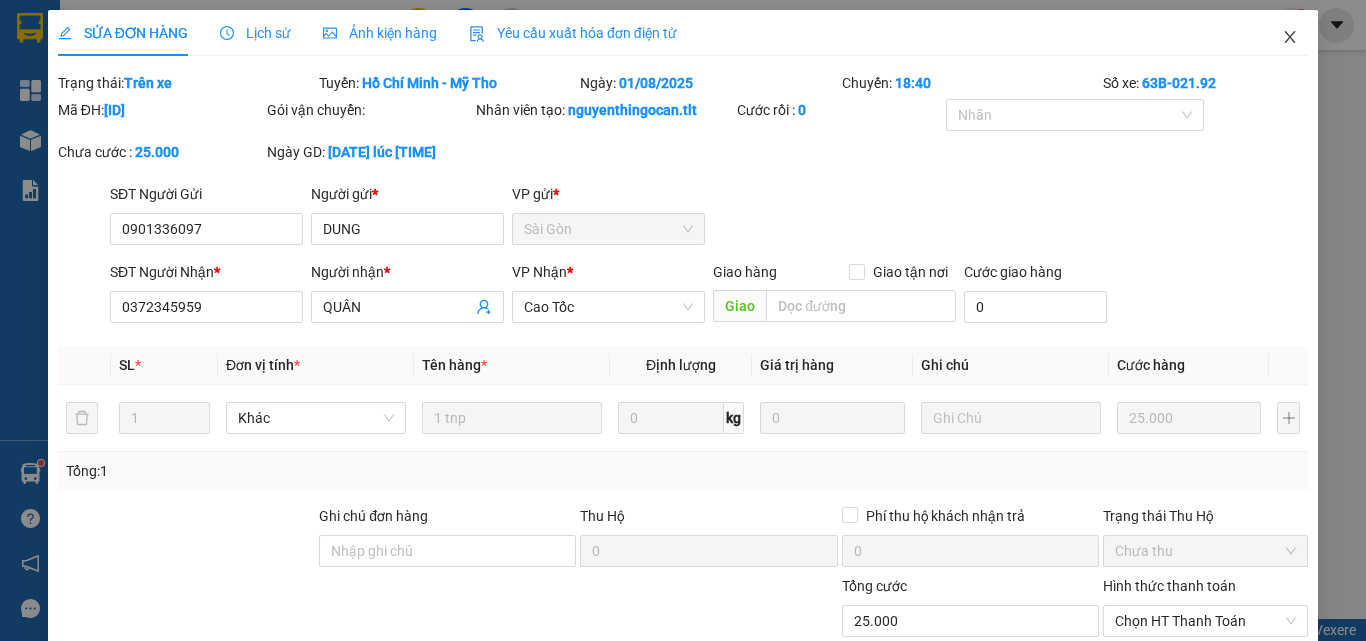 click 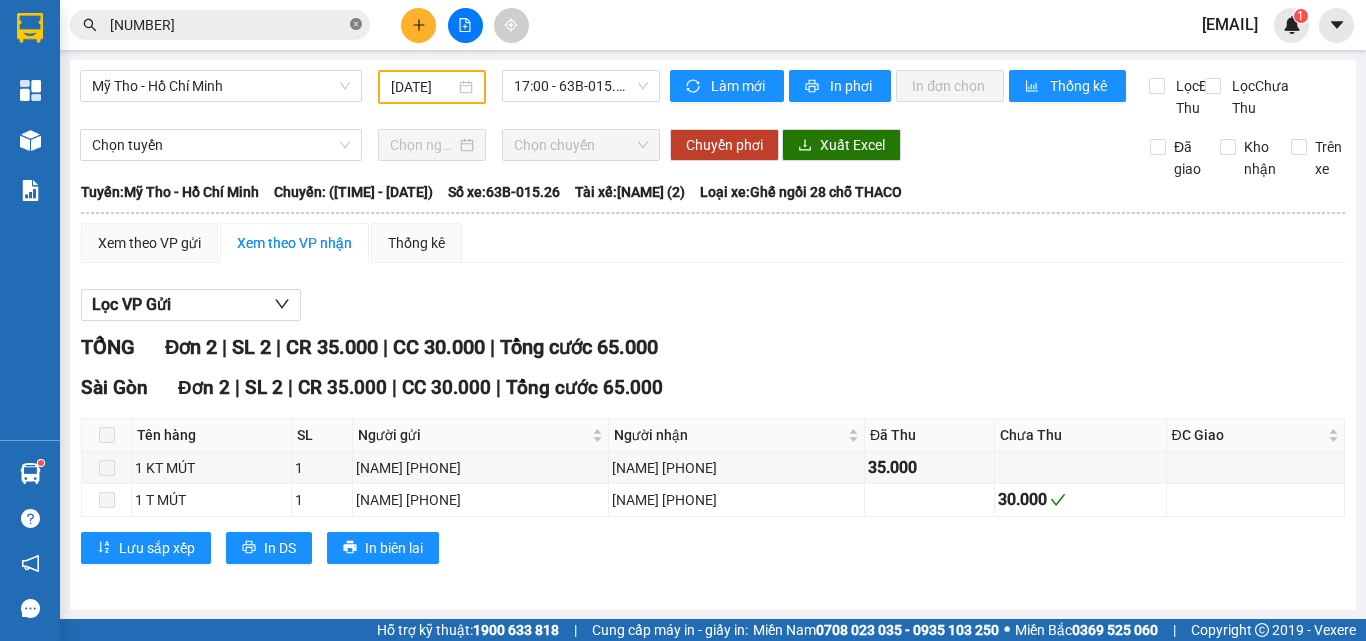 click 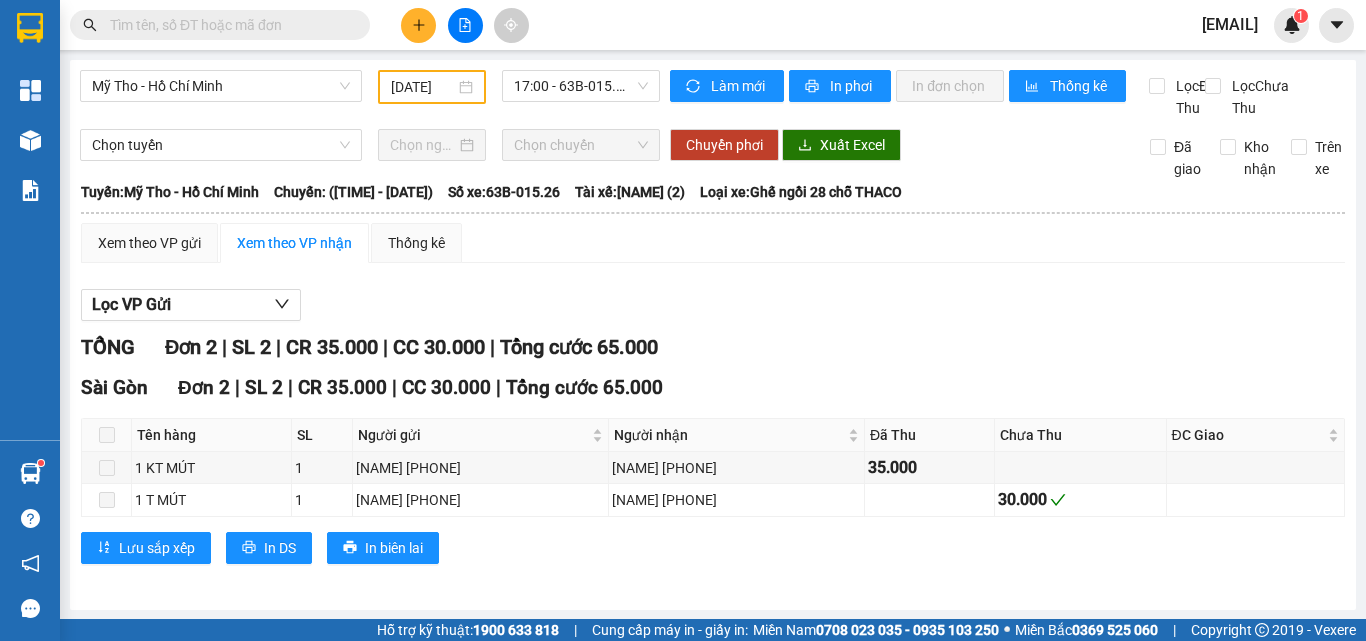 click at bounding box center [228, 25] 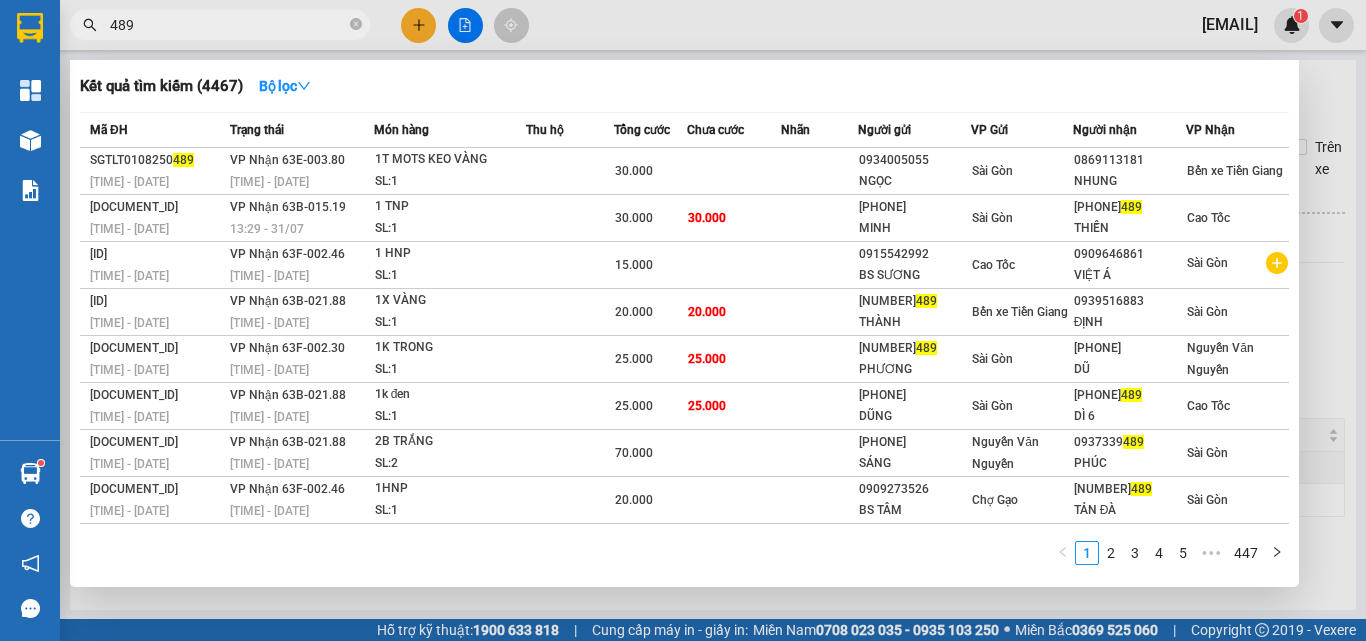 click on "489" at bounding box center [228, 25] 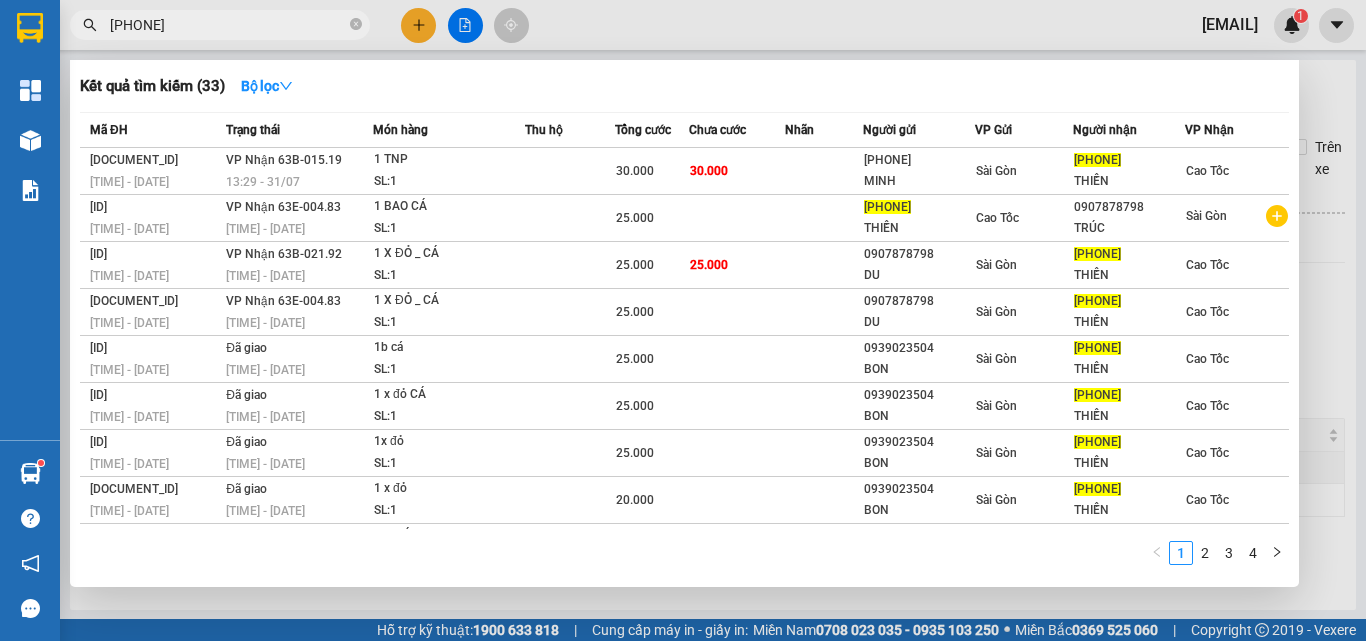 type on "[PHONE]" 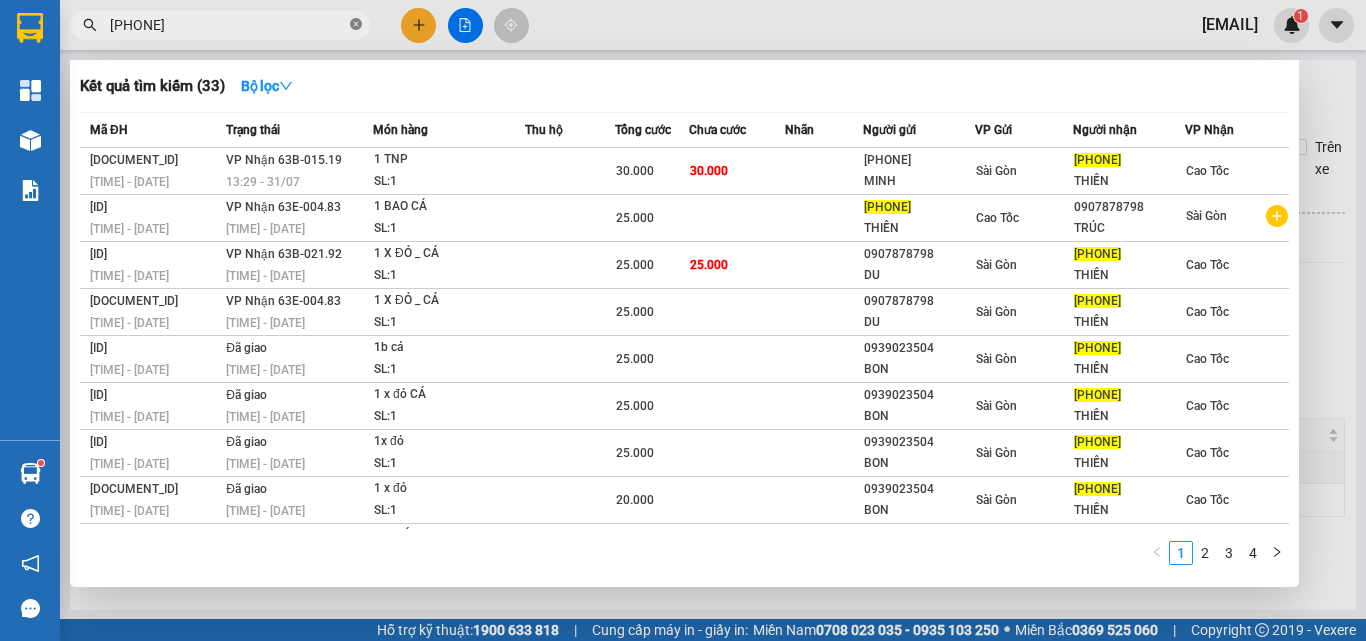 click 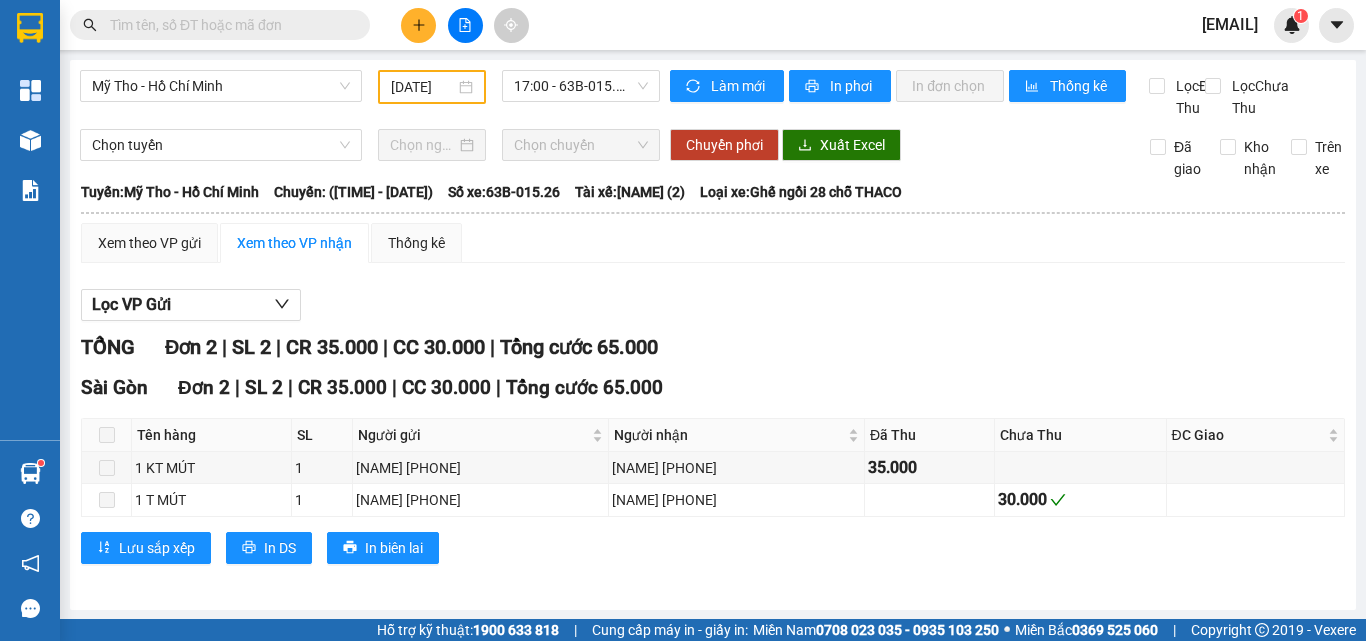 click at bounding box center [228, 25] 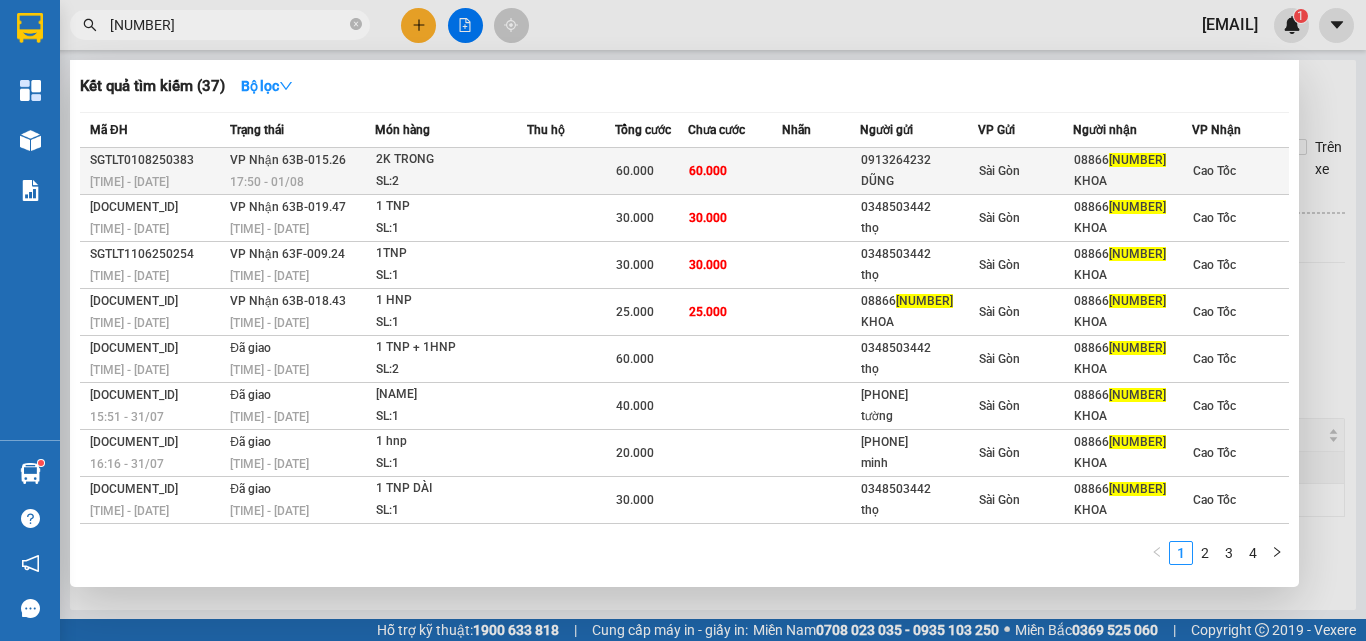 type on "[NUMBER]" 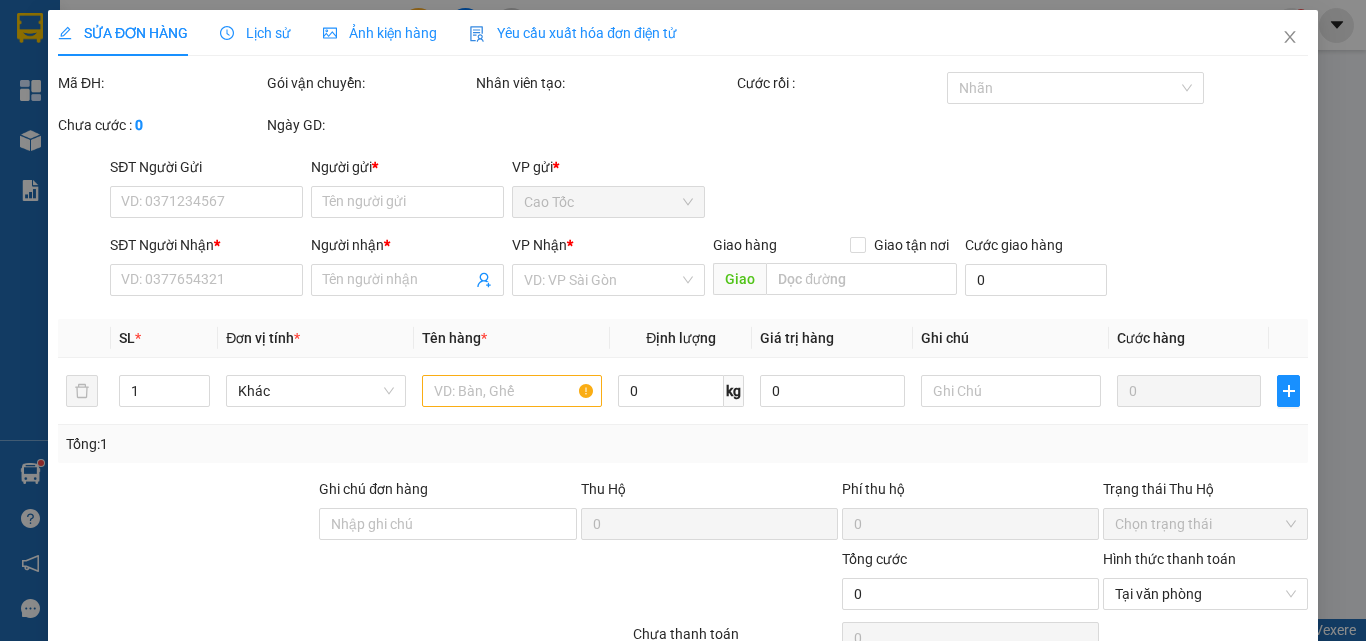 type on "0913264232" 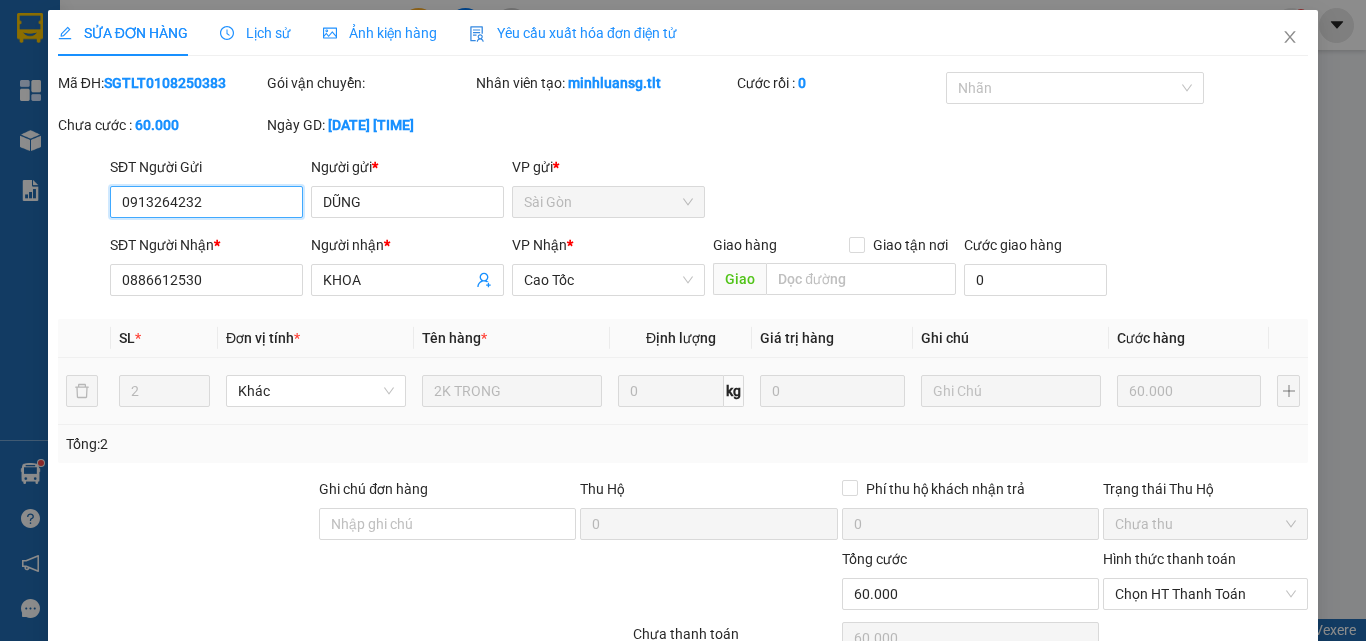 scroll, scrollTop: 93, scrollLeft: 0, axis: vertical 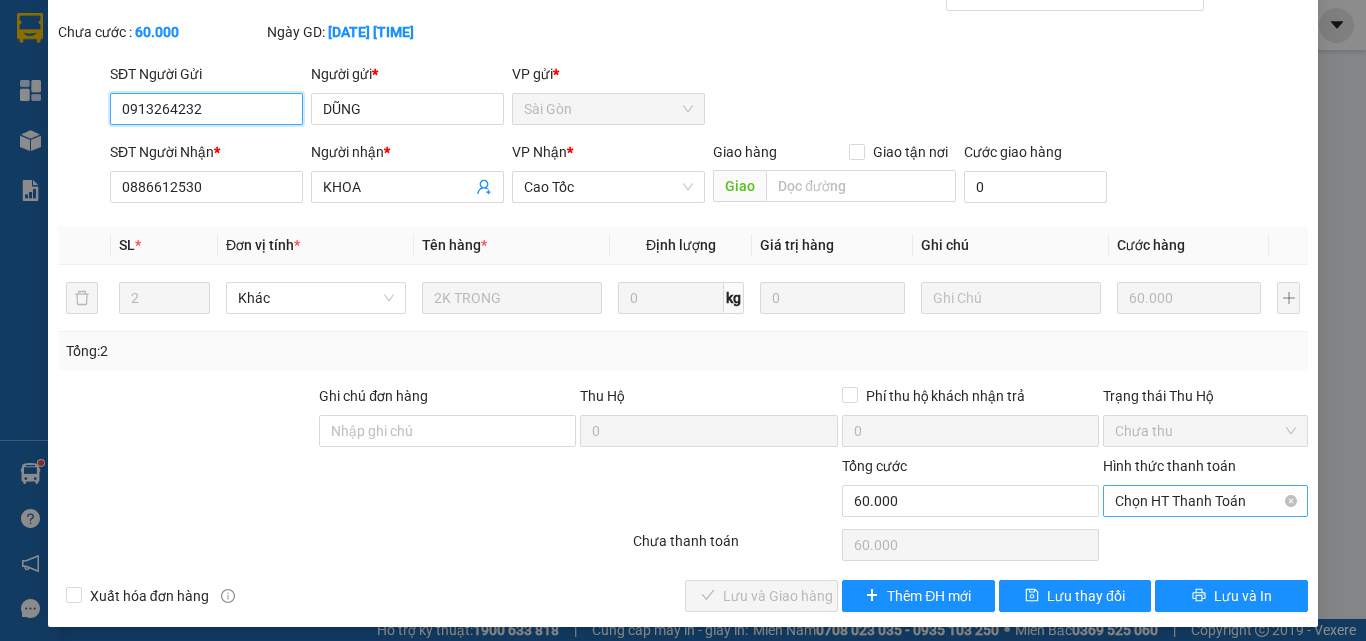 click on "Chọn HT Thanh Toán" at bounding box center (1205, 501) 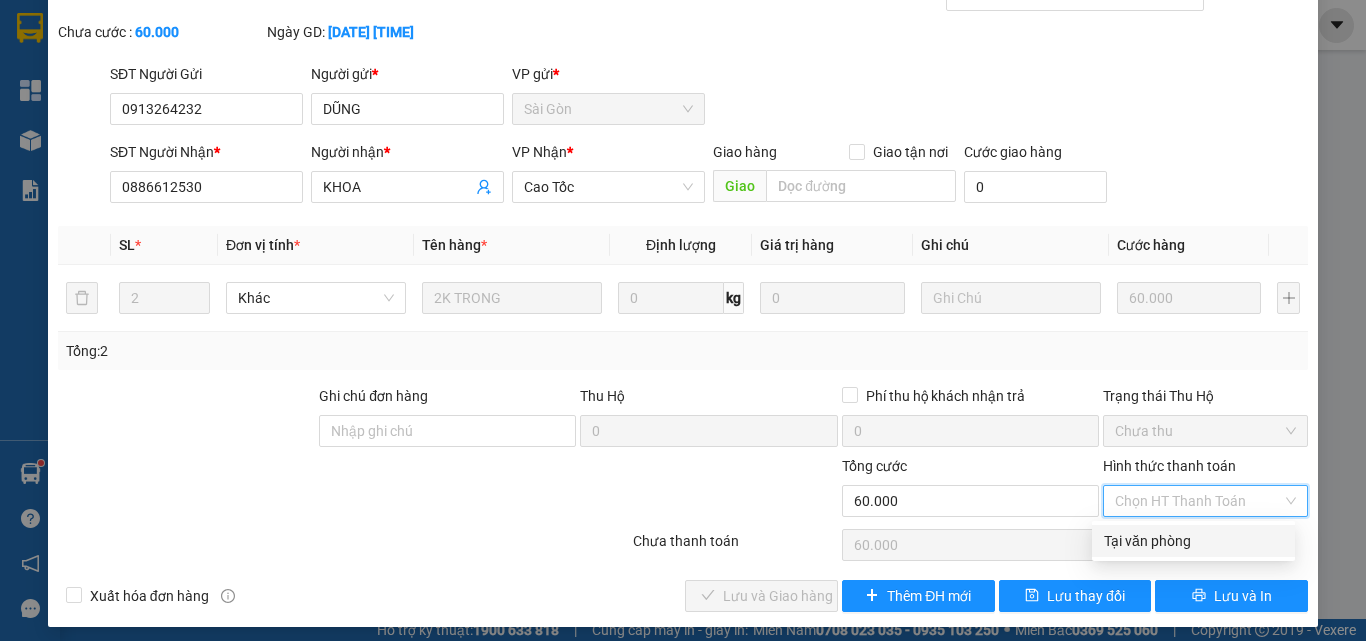 click on "Tại văn phòng" at bounding box center (1193, 541) 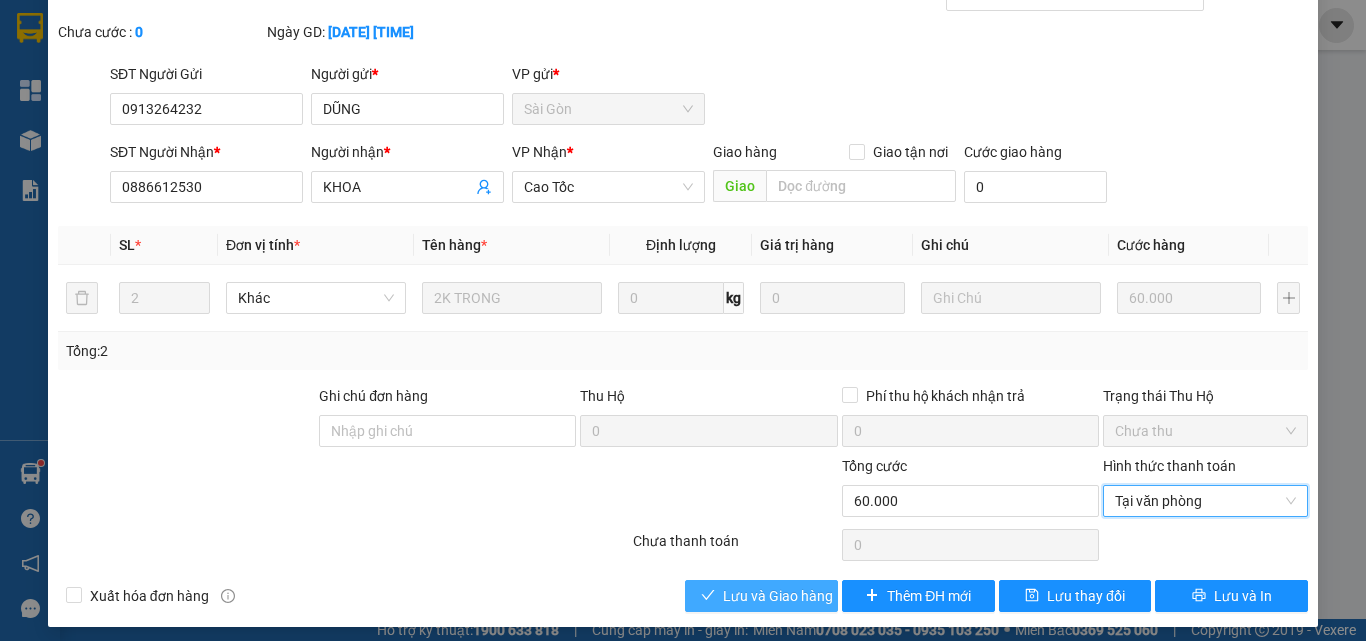click on "Lưu và Giao hàng" at bounding box center (778, 596) 